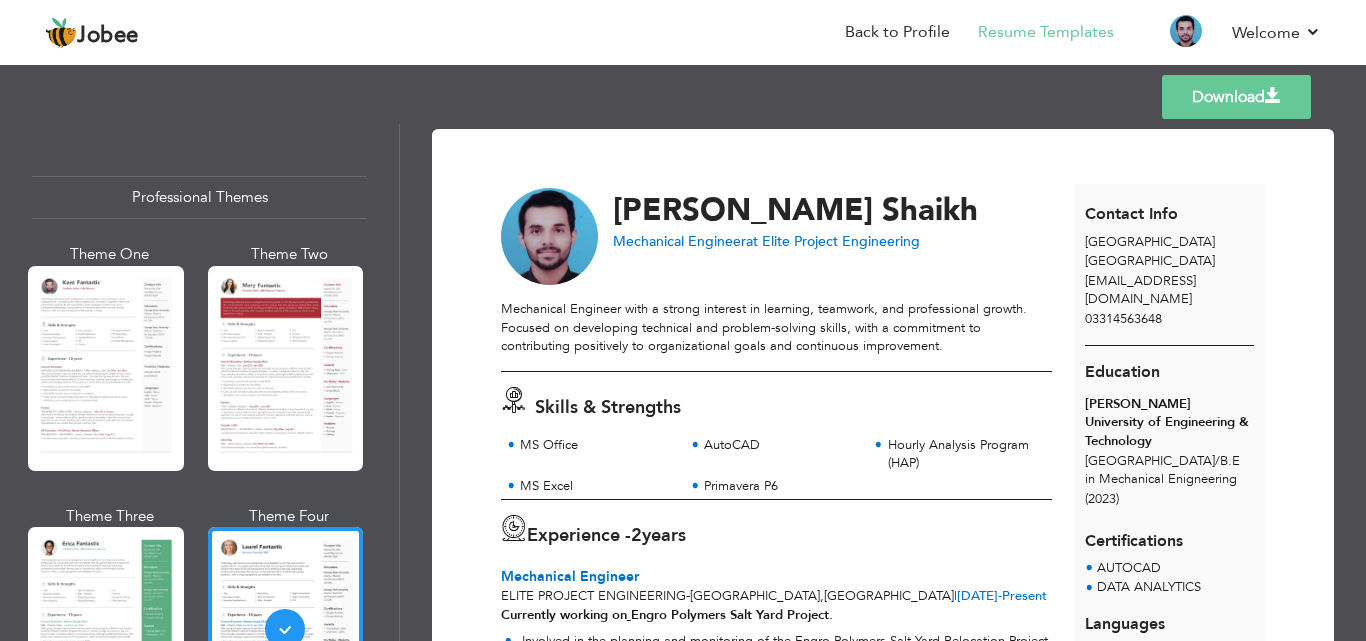 scroll, scrollTop: 0, scrollLeft: 0, axis: both 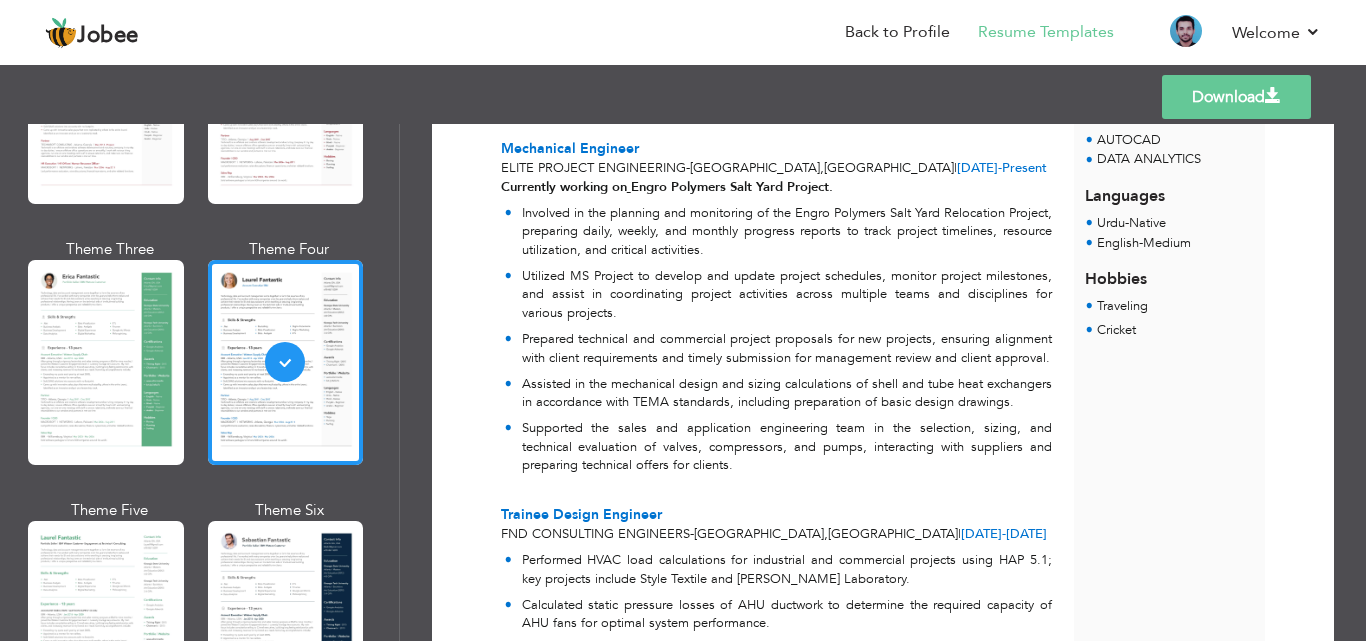 click on "Prepared technical and commercial project proposals for new projects, ensuring alignment with client requirements and timely submission for management review and client approval." at bounding box center [787, 348] 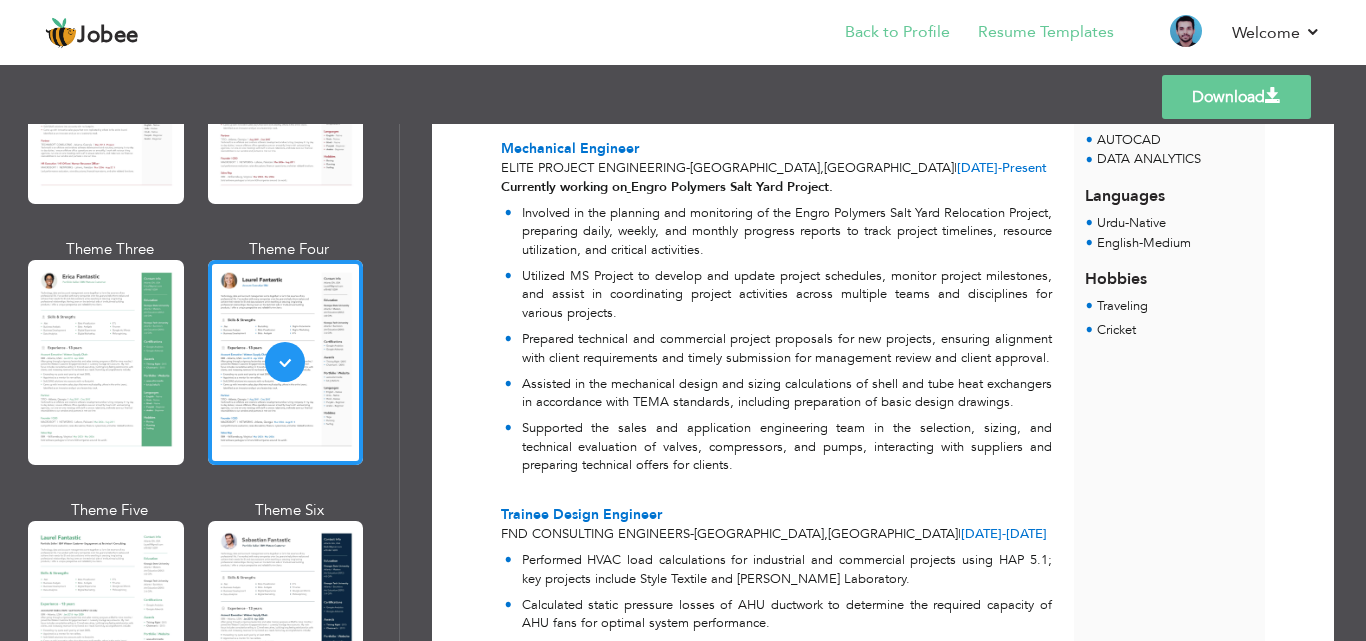 click on "Back to Profile" at bounding box center [883, 34] 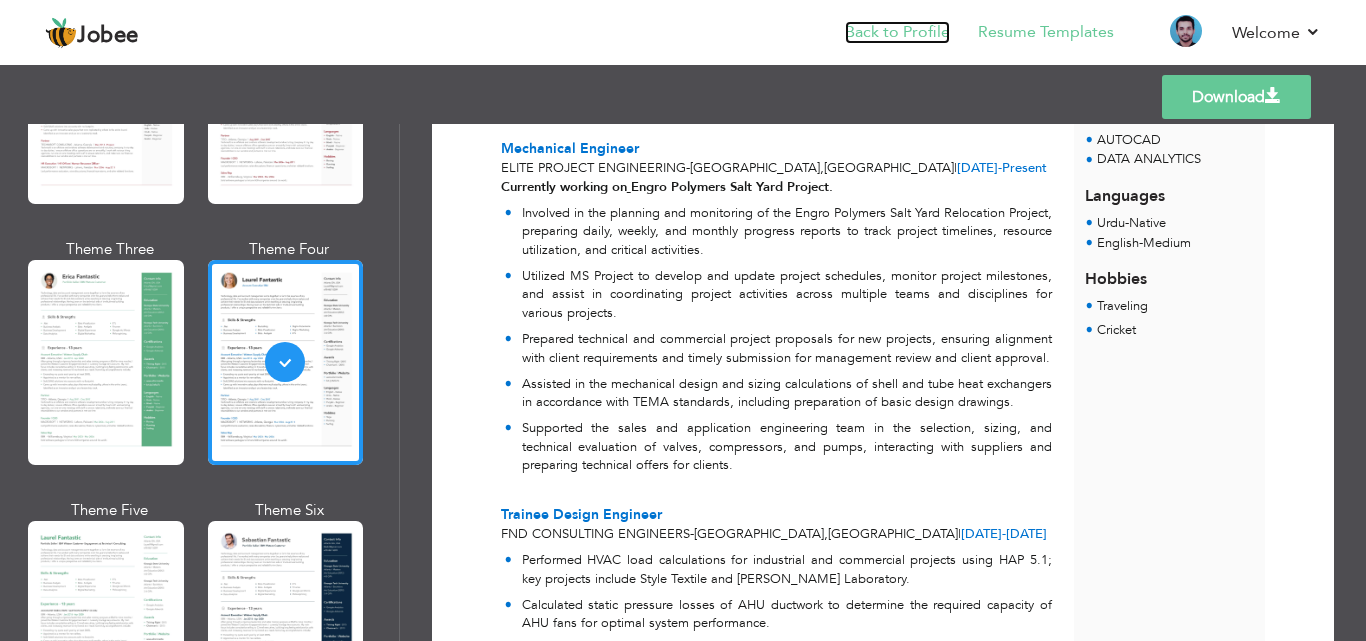 click on "Back to Profile" at bounding box center [897, 32] 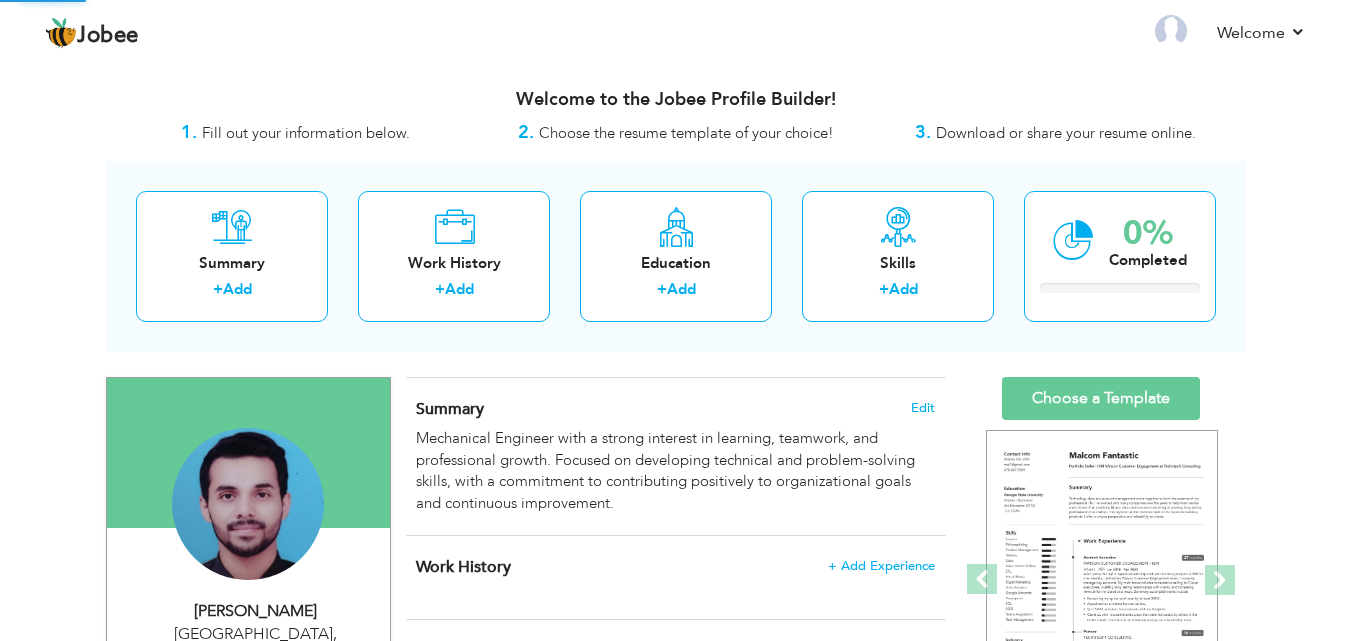 scroll, scrollTop: 0, scrollLeft: 0, axis: both 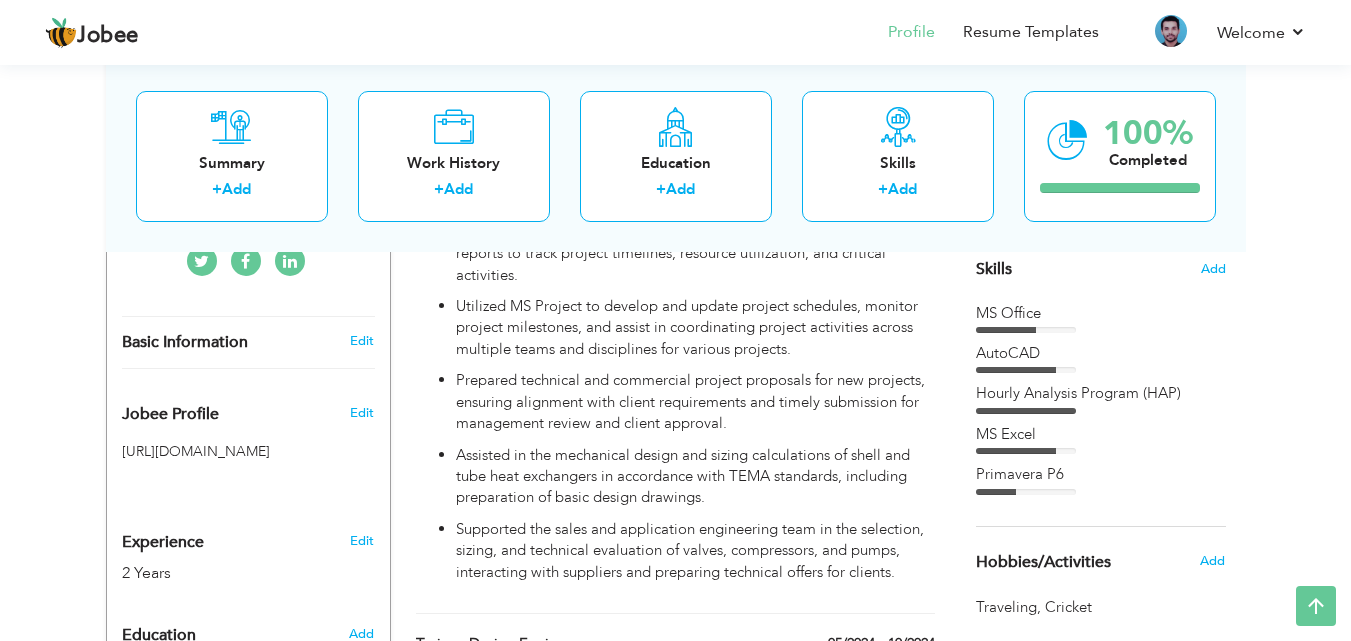 click on "Primavera P6" at bounding box center (1101, 474) 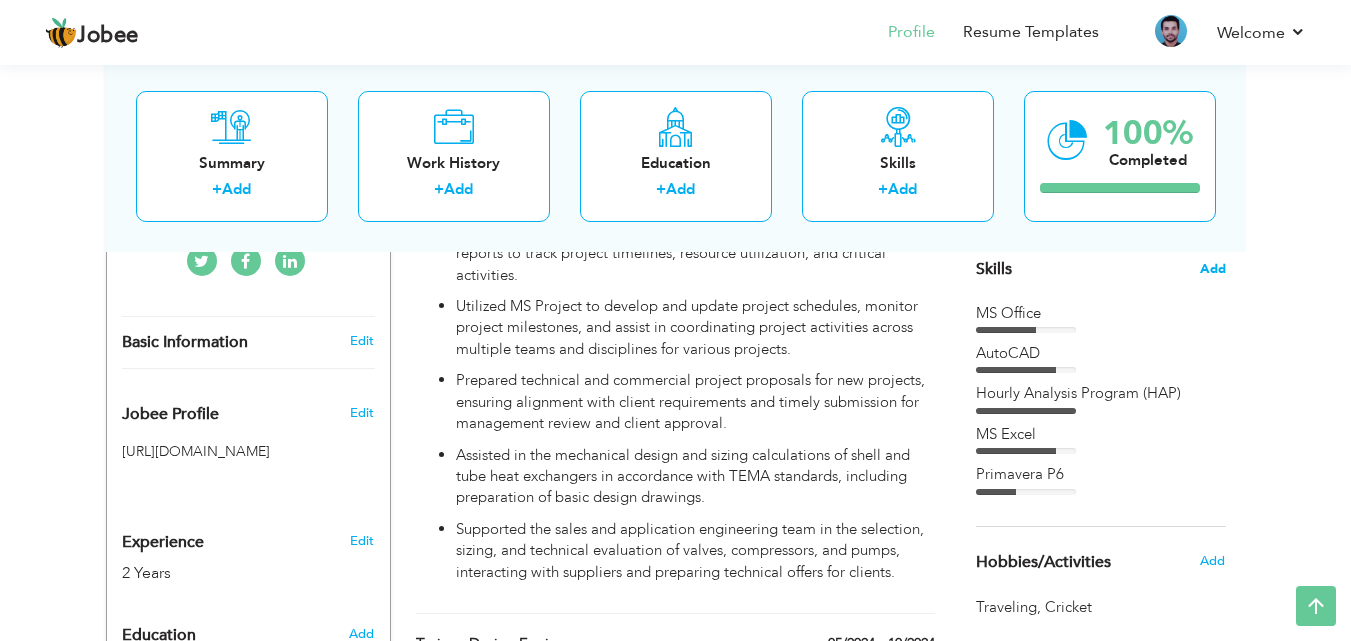 click on "Add" at bounding box center (1213, 269) 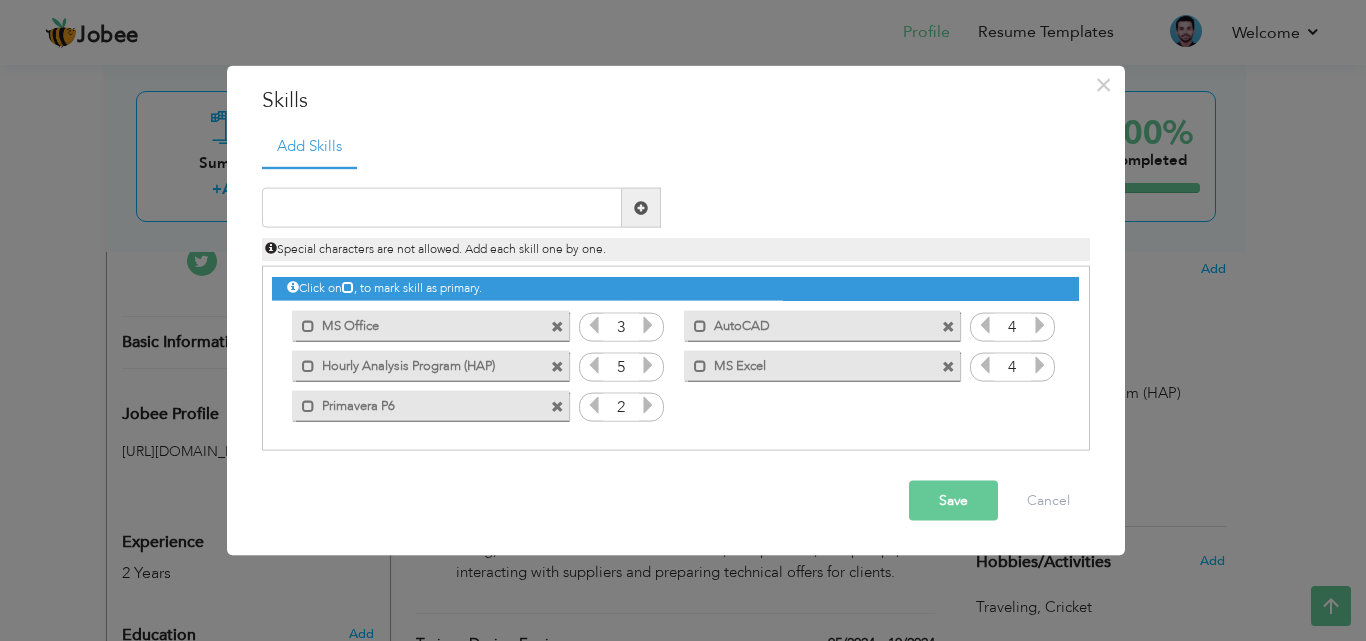 click at bounding box center (557, 406) 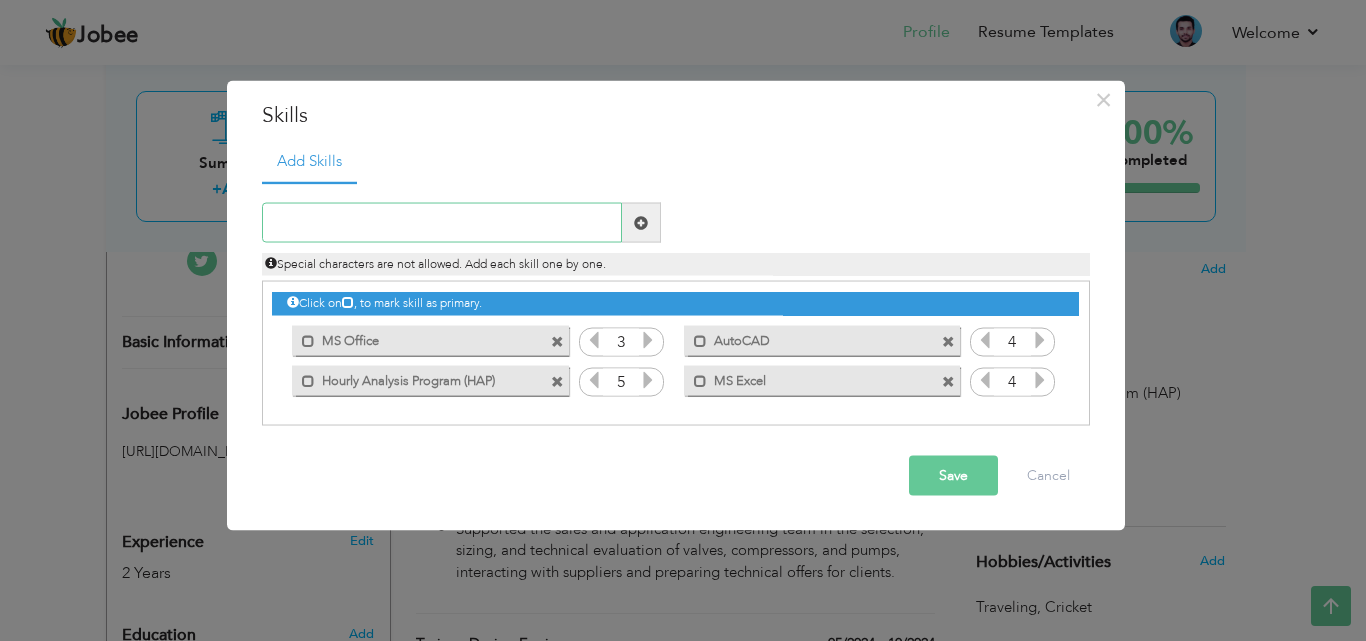 click at bounding box center (442, 223) 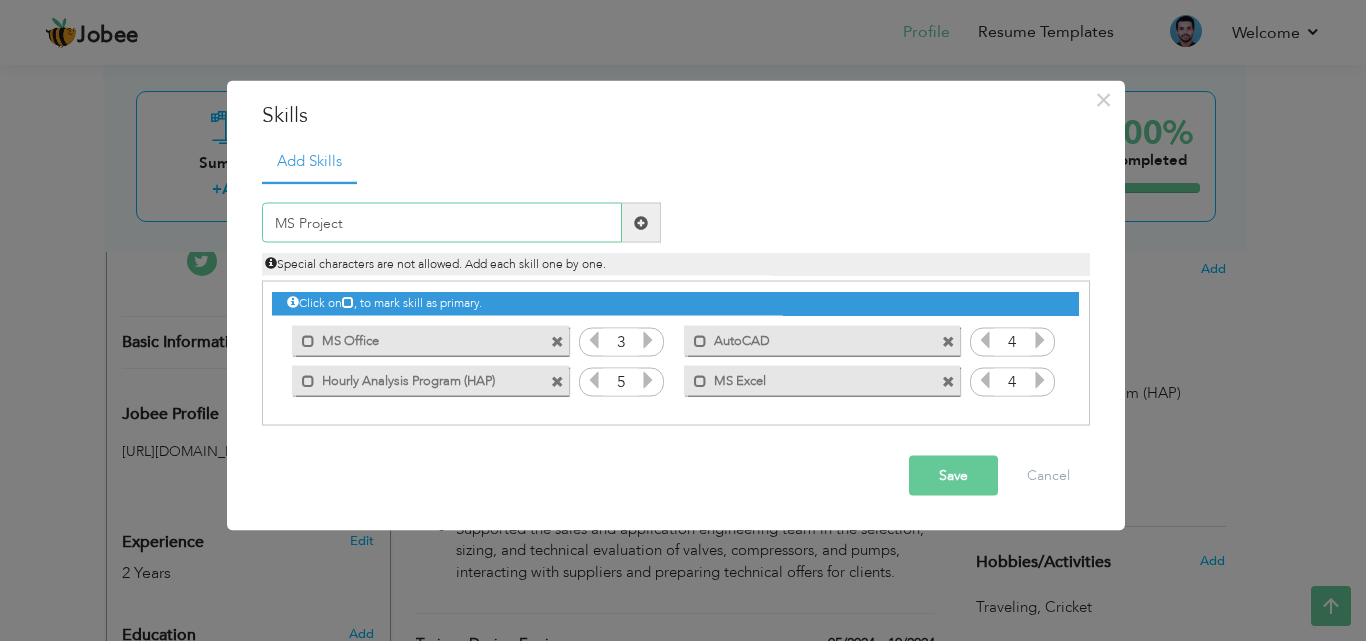 type on "MS Project" 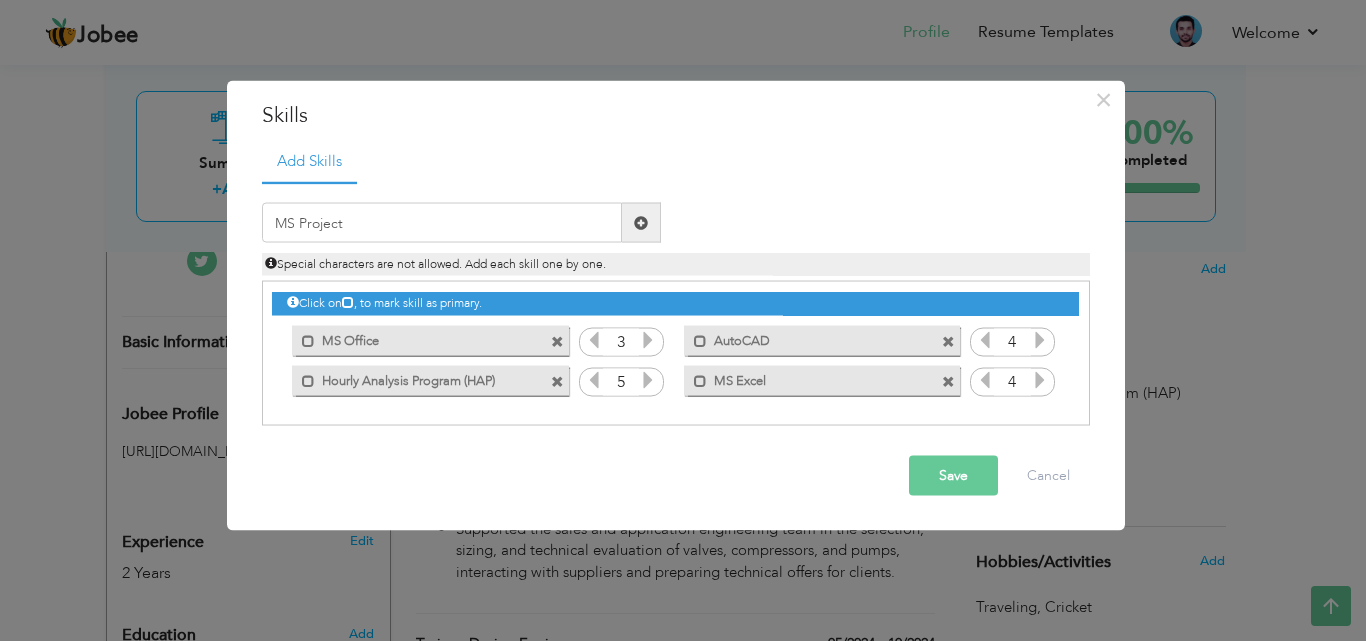 click on "Save" at bounding box center (953, 476) 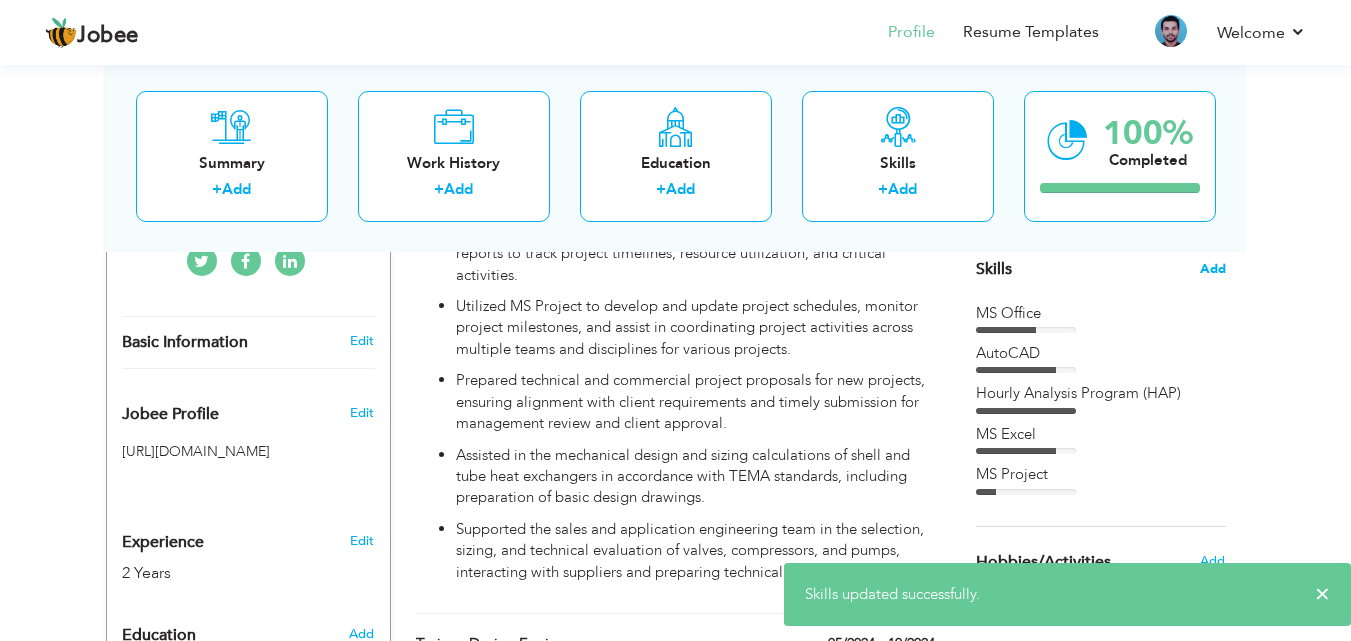 click on "Add" at bounding box center [1213, 269] 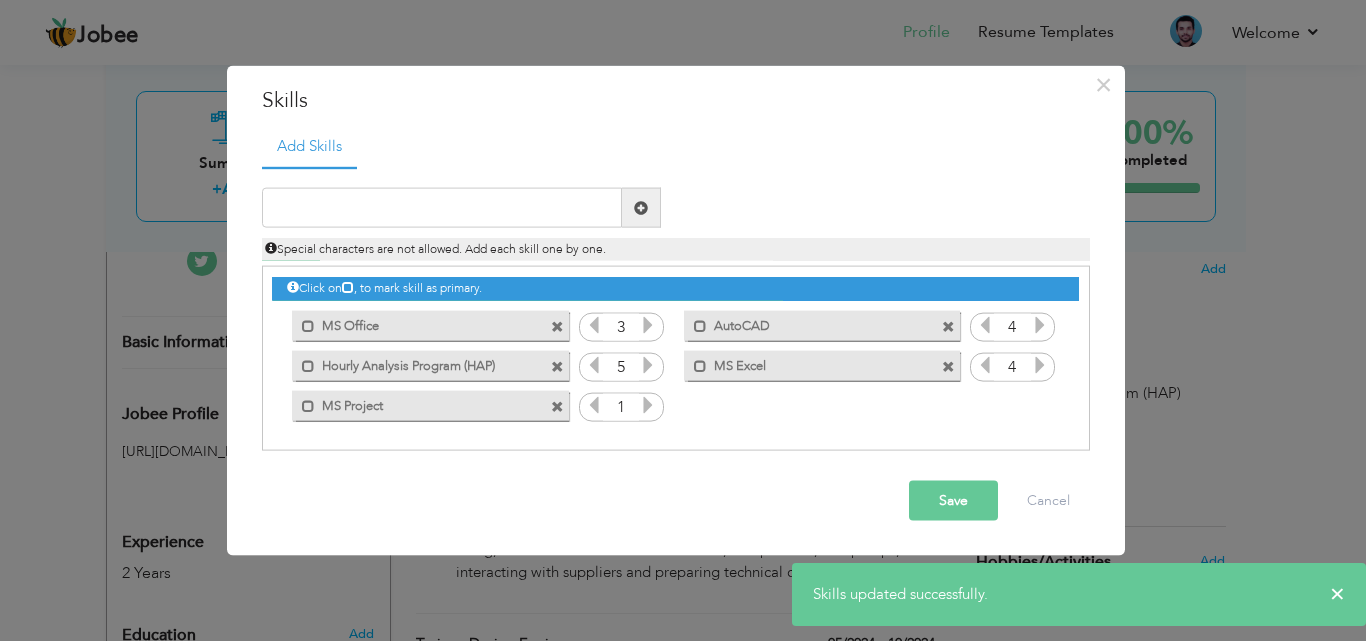 click at bounding box center (648, 405) 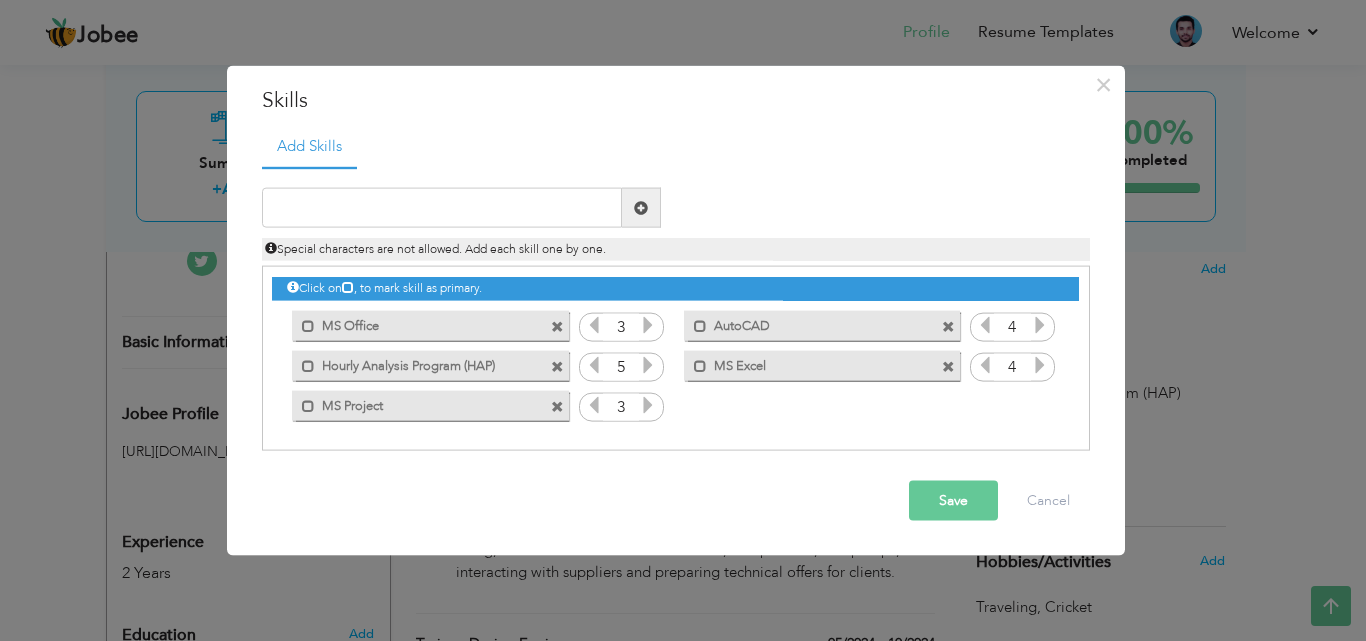 click on "Save" at bounding box center (953, 501) 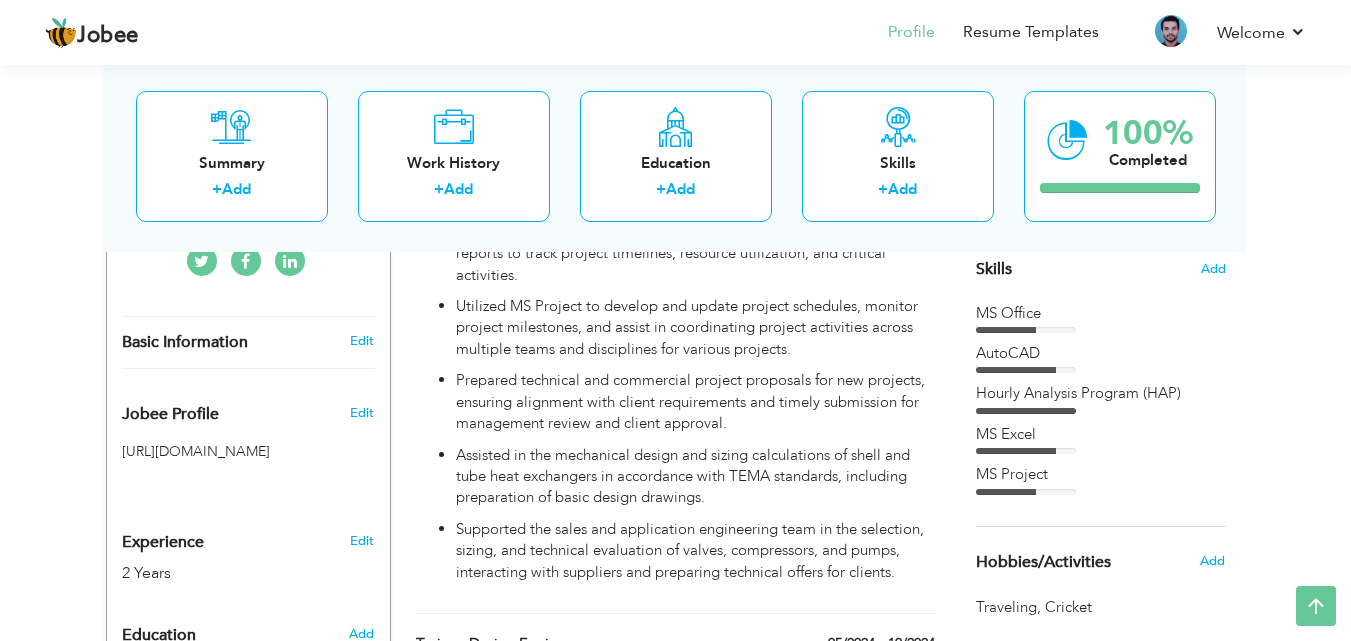 click at bounding box center (1026, 492) 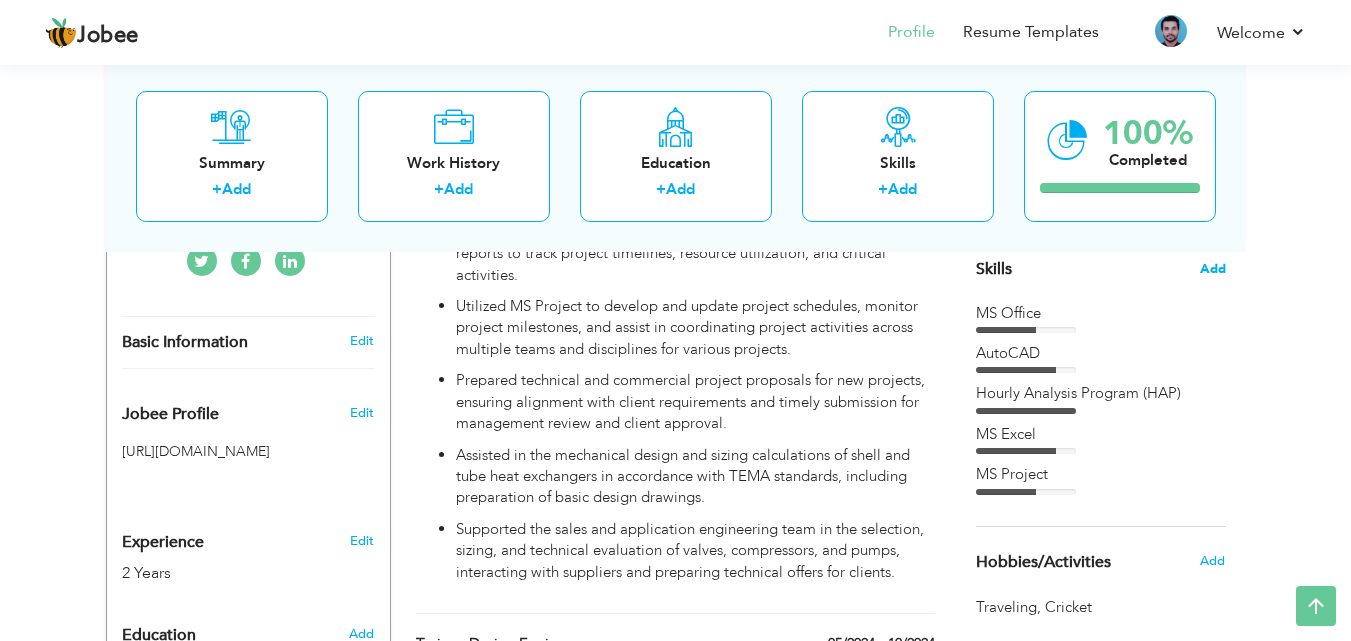 click on "Add" at bounding box center (1213, 269) 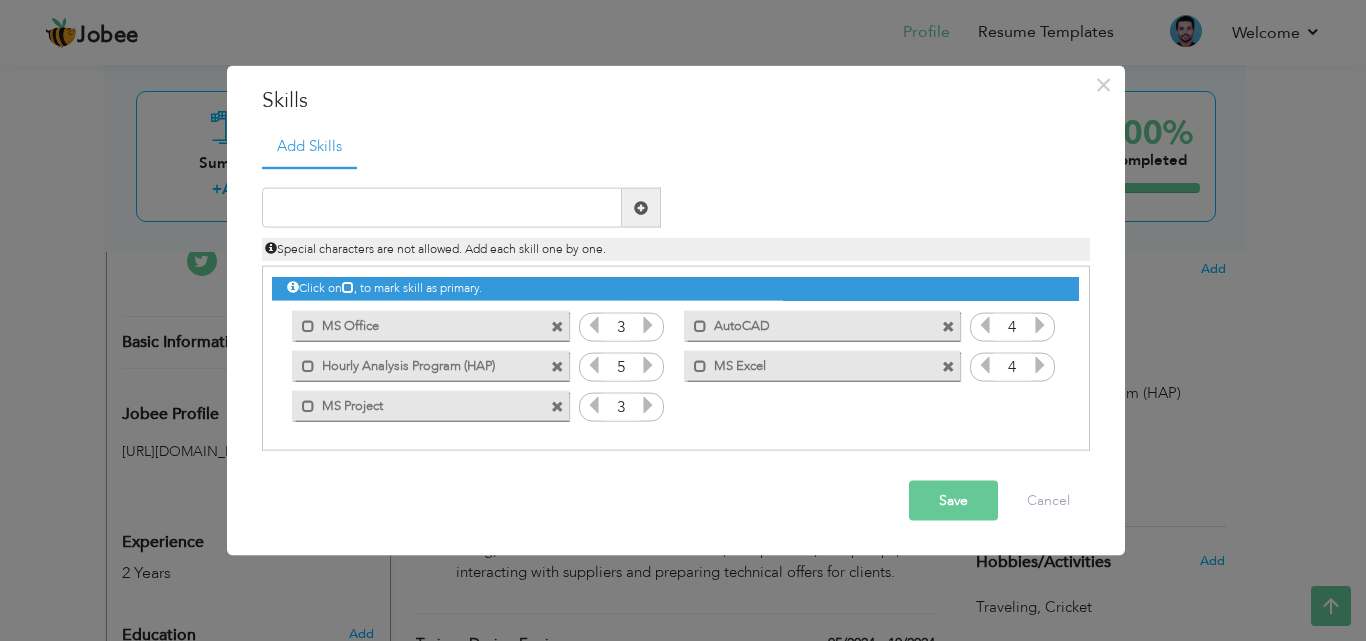 click at bounding box center [648, 405] 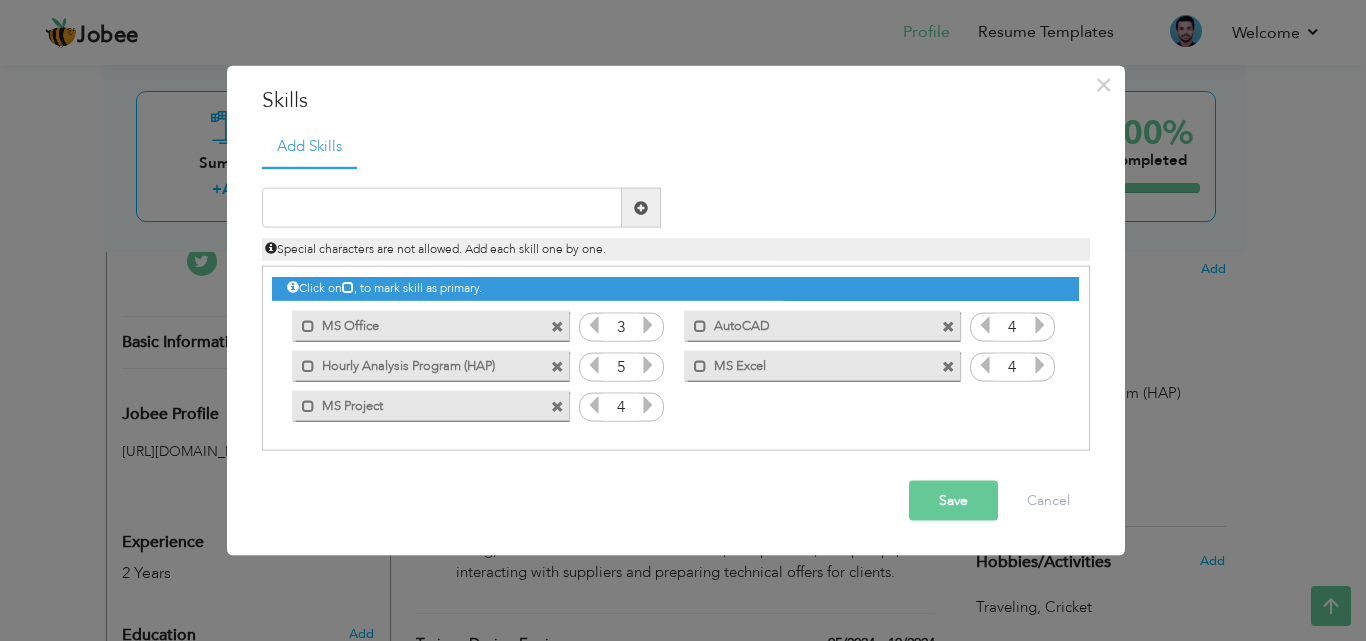click on "Save" at bounding box center [953, 501] 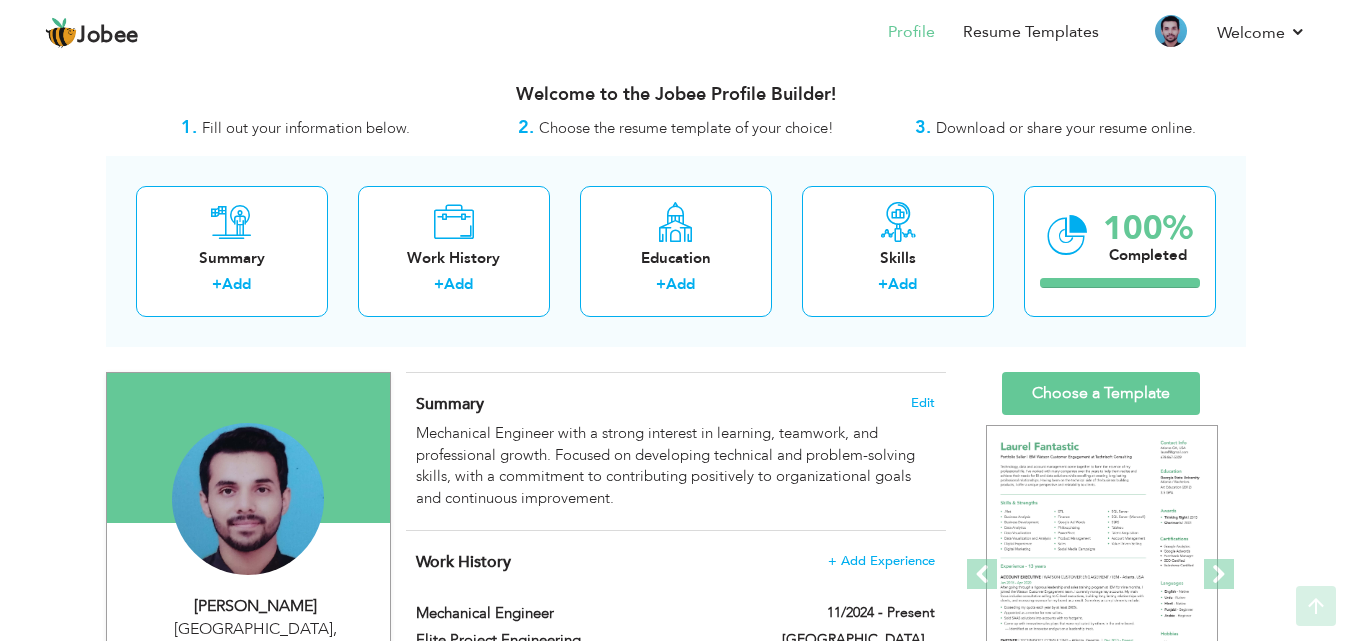 scroll, scrollTop: 0, scrollLeft: 0, axis: both 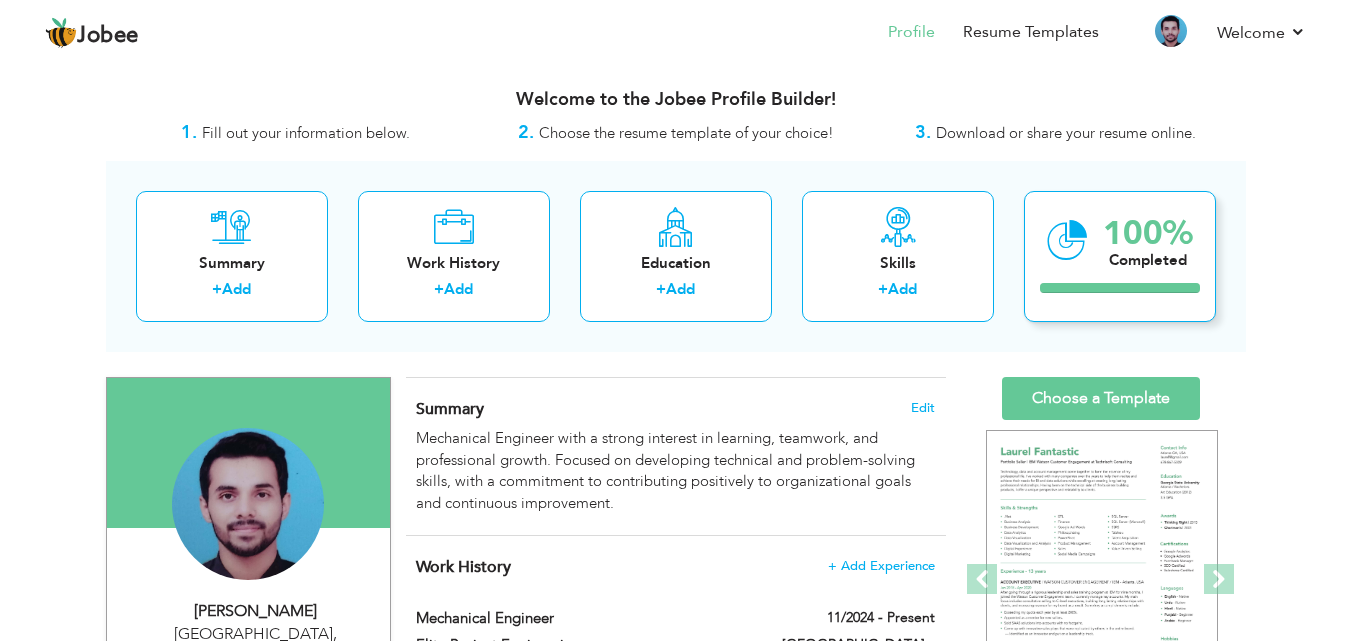 click on "Completed" at bounding box center (1148, 260) 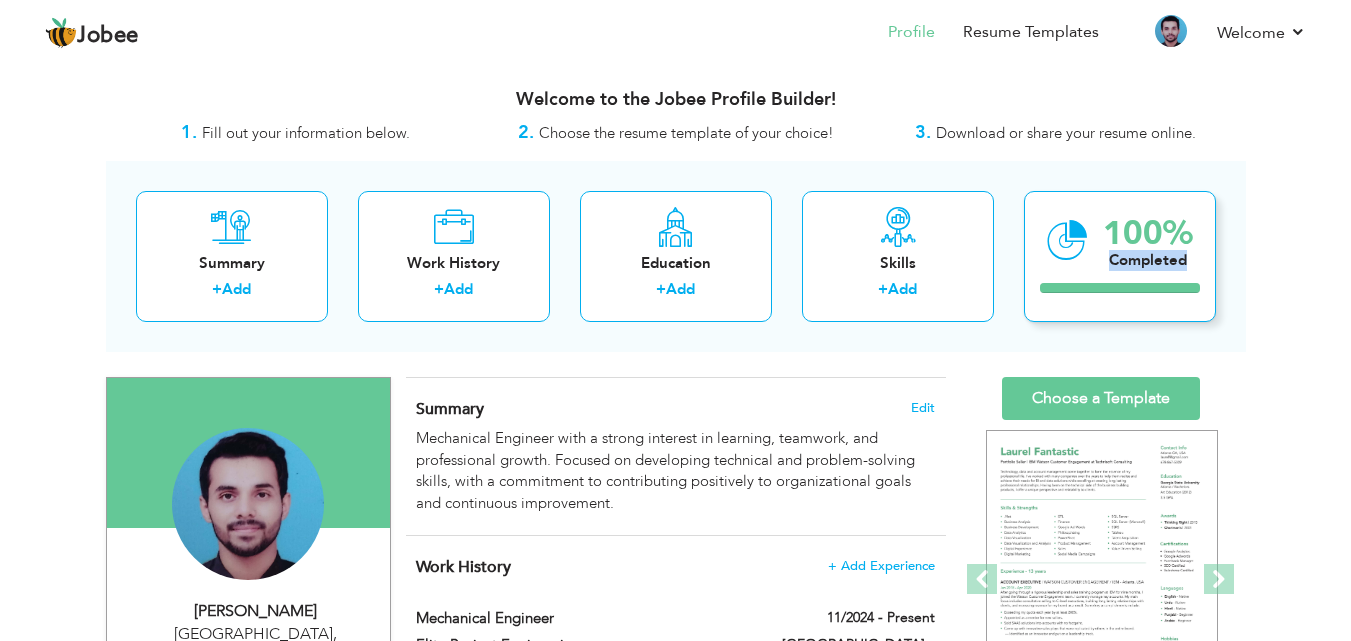 click on "Completed" at bounding box center [1148, 260] 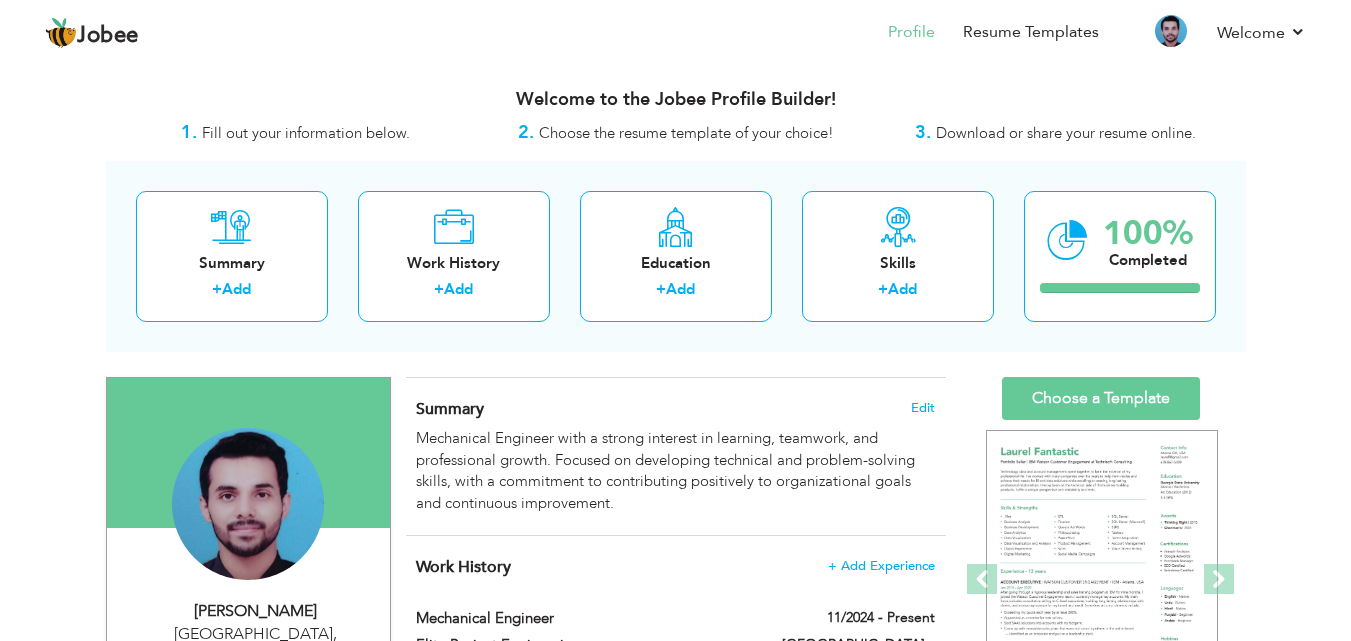 click on "Download or share your resume online." at bounding box center (1066, 133) 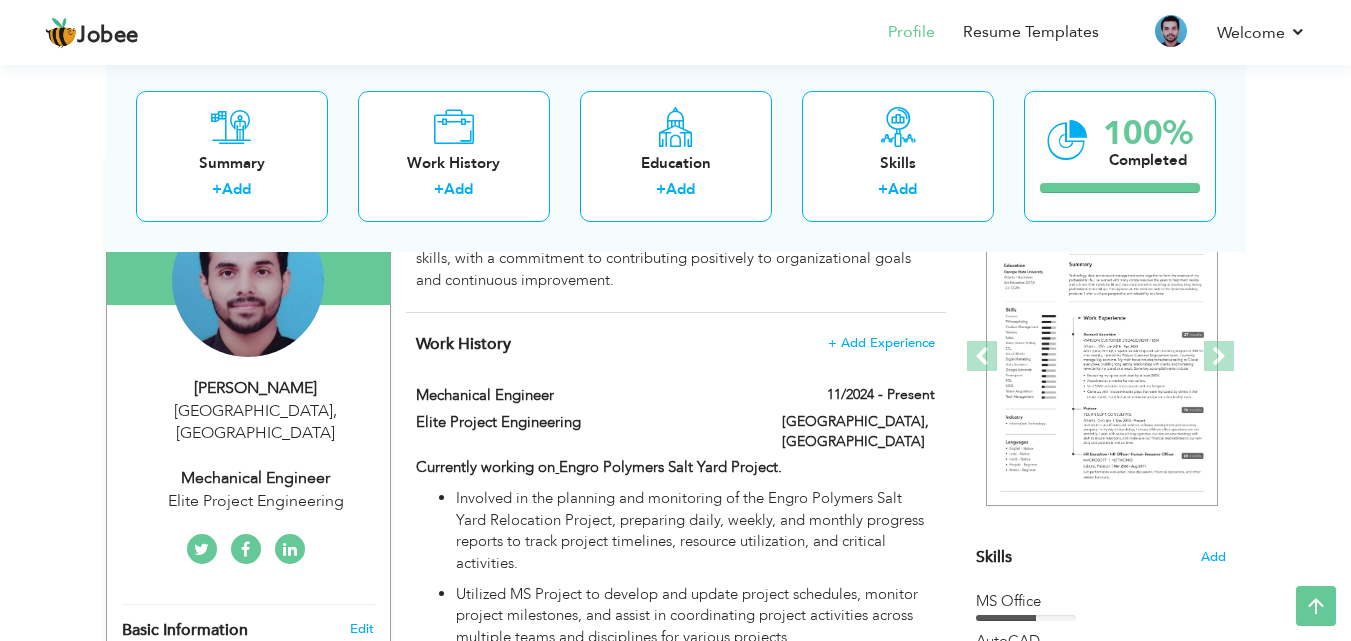 scroll, scrollTop: 117, scrollLeft: 0, axis: vertical 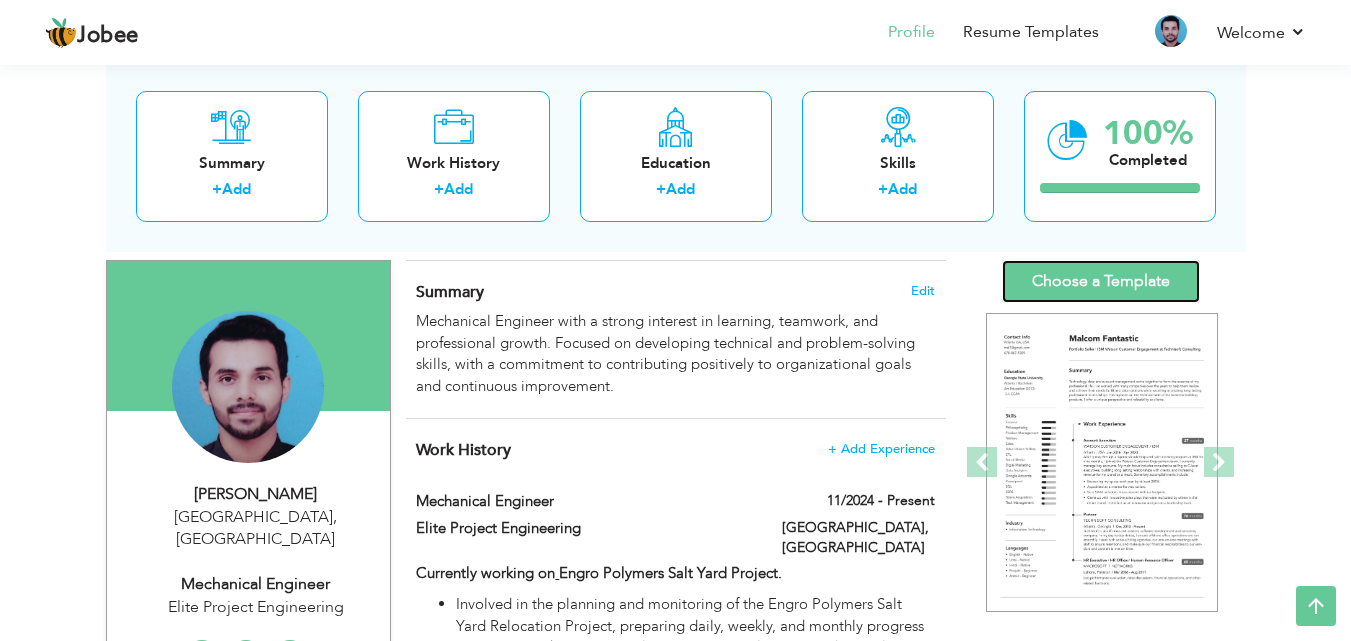 click on "Choose a Template" at bounding box center [1101, 281] 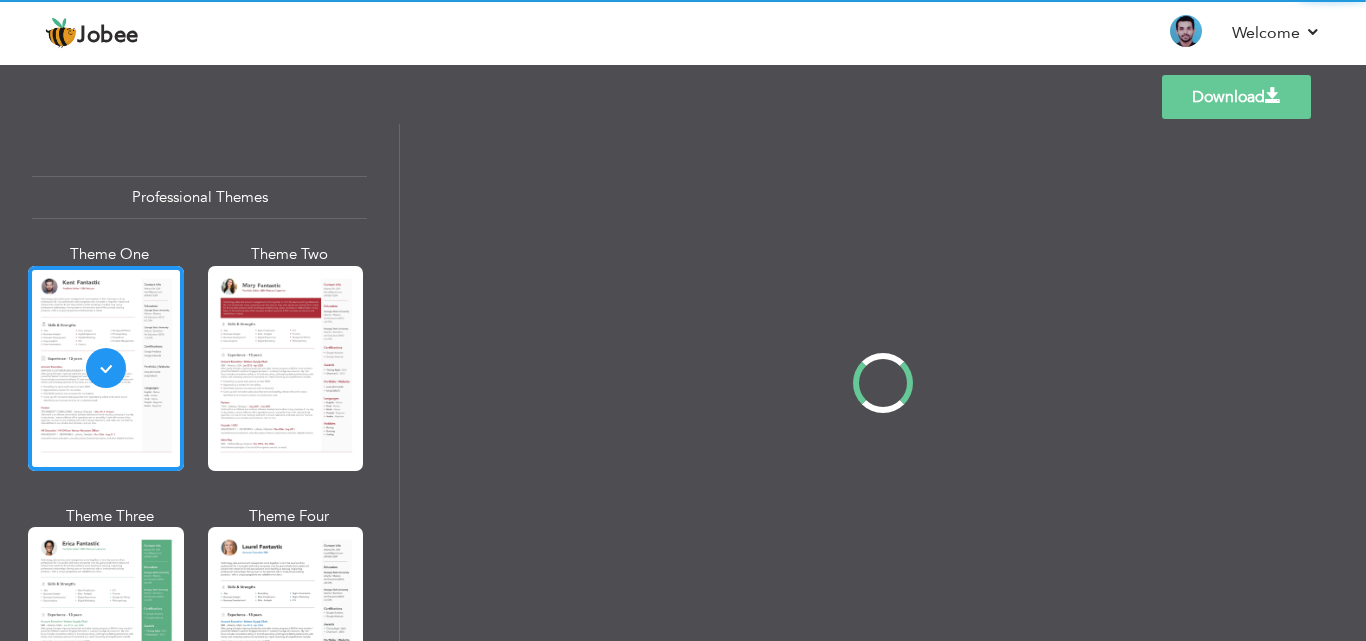 scroll, scrollTop: 0, scrollLeft: 0, axis: both 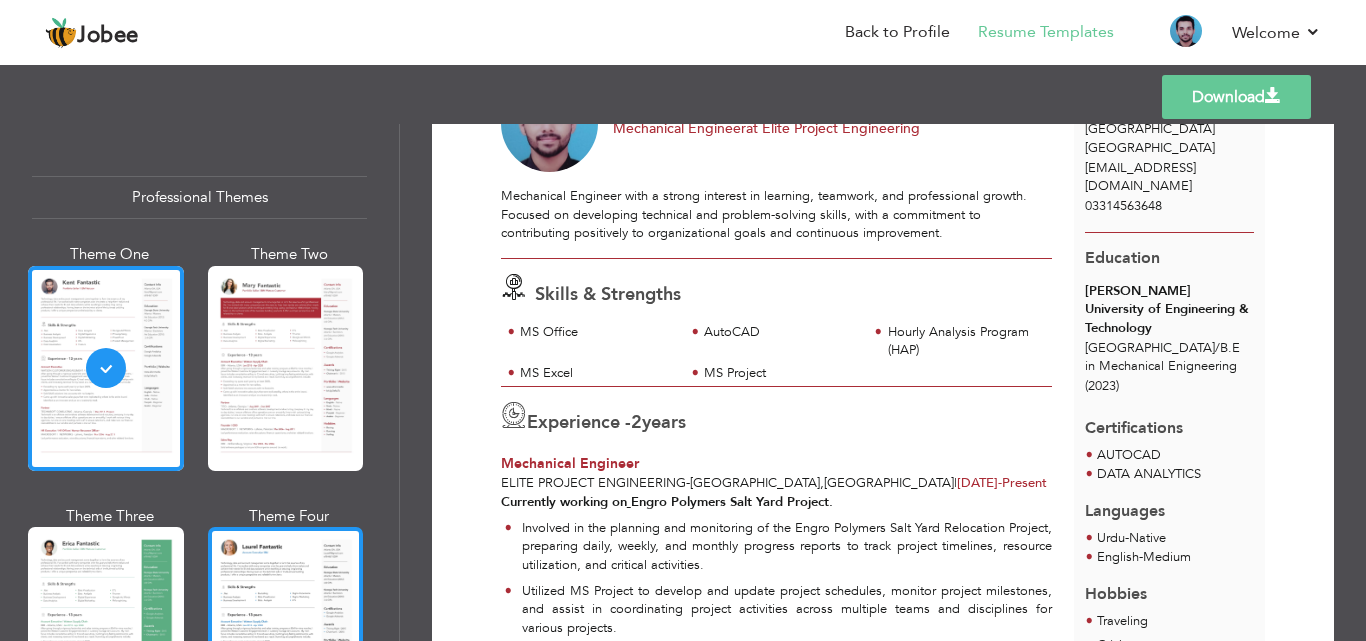 click at bounding box center (286, 629) 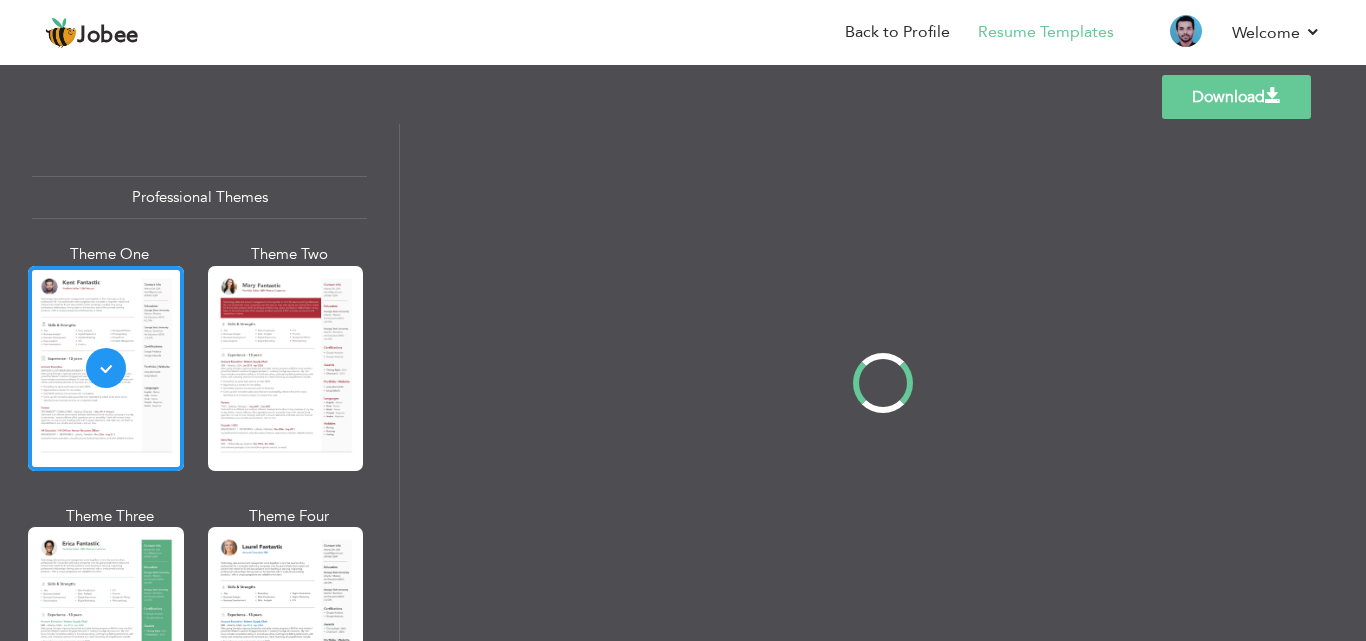 scroll, scrollTop: 0, scrollLeft: 0, axis: both 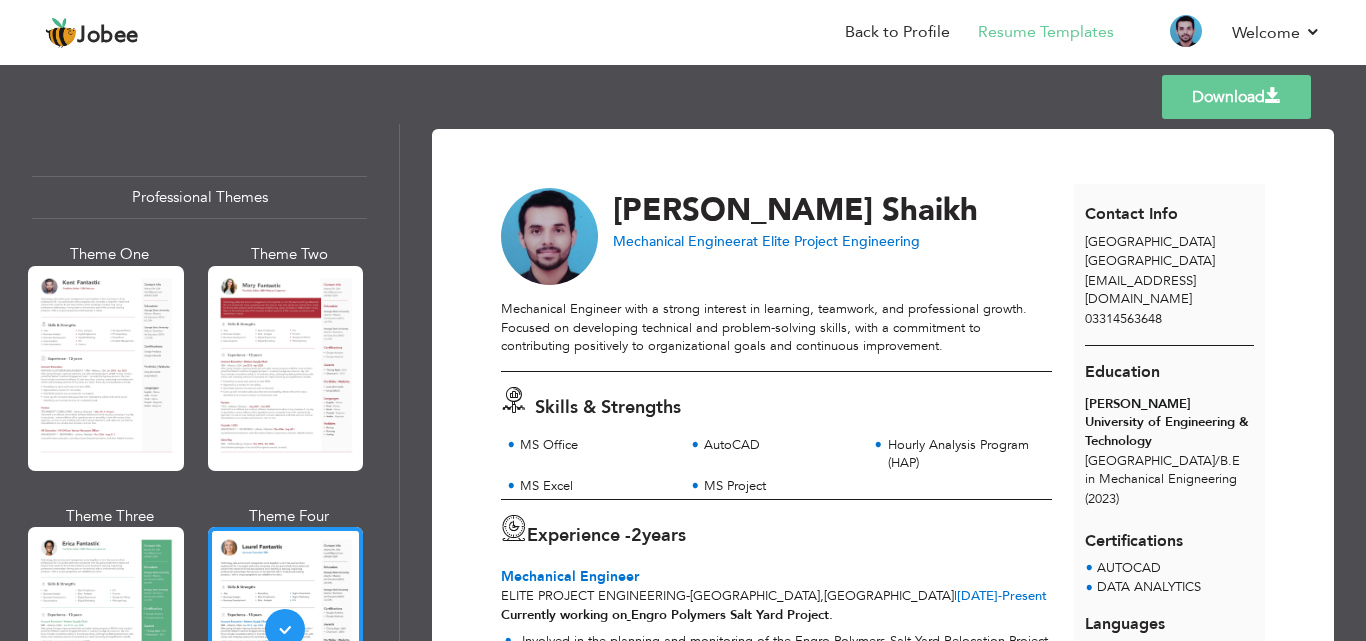 click on "Download" at bounding box center [1236, 97] 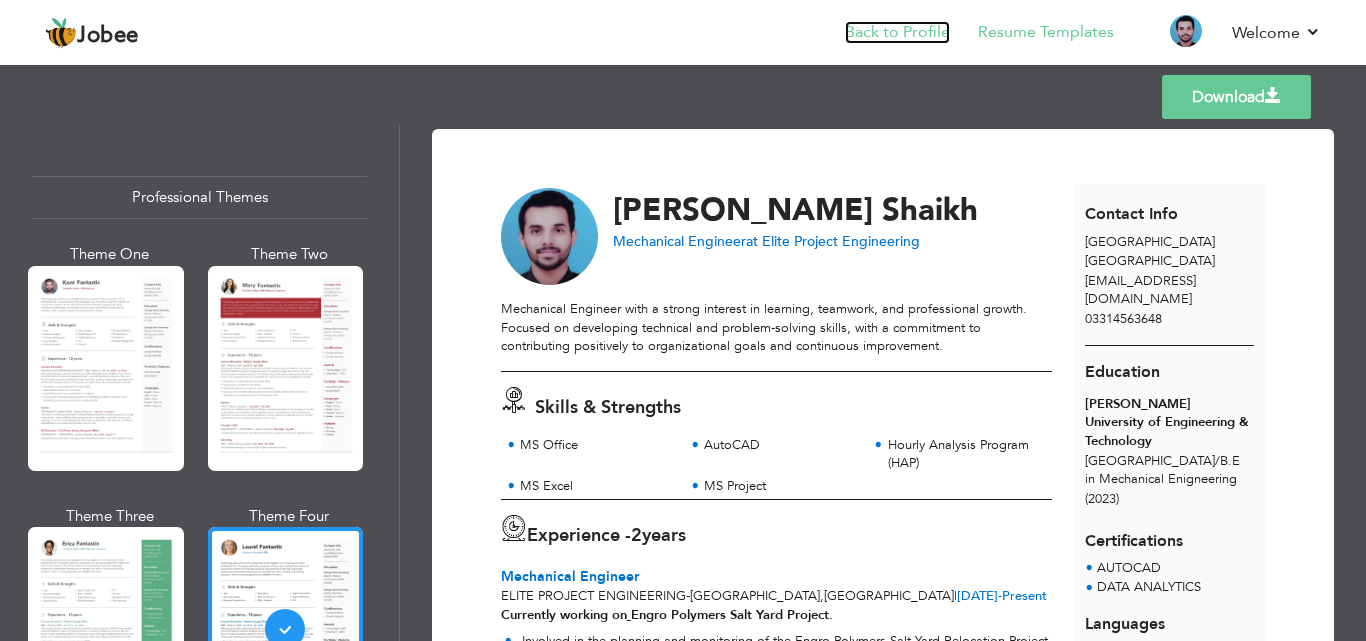 click on "Back to Profile" at bounding box center [897, 32] 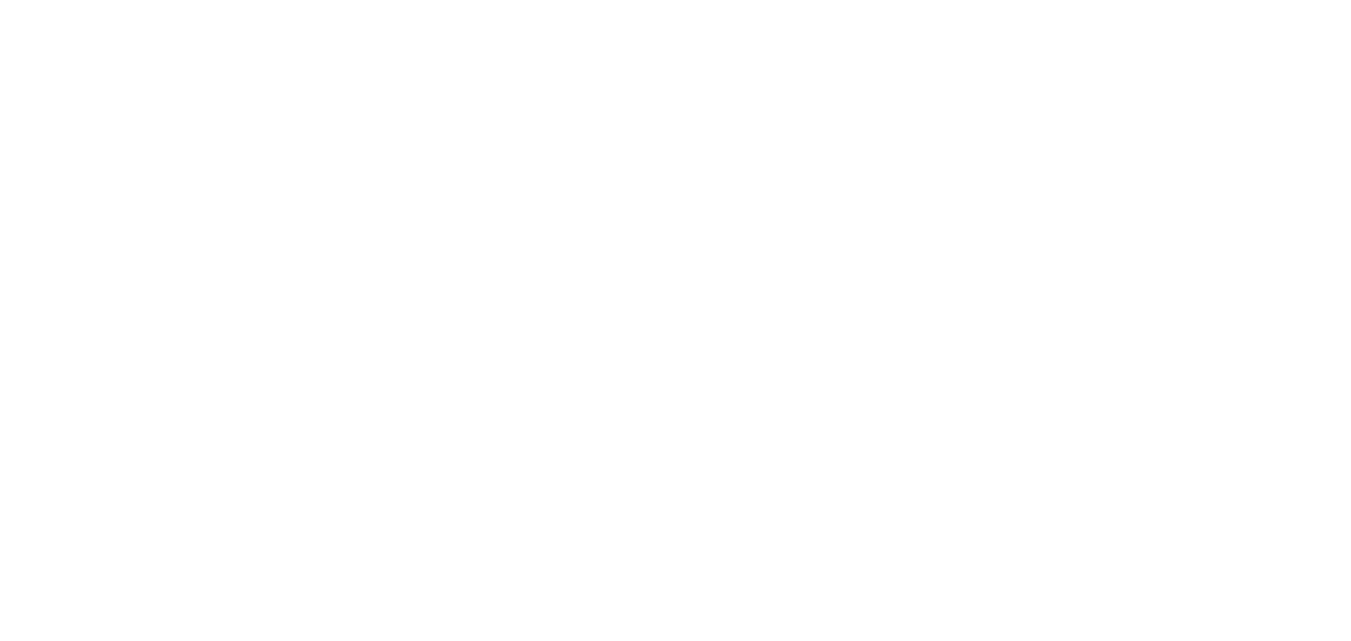 scroll, scrollTop: 0, scrollLeft: 0, axis: both 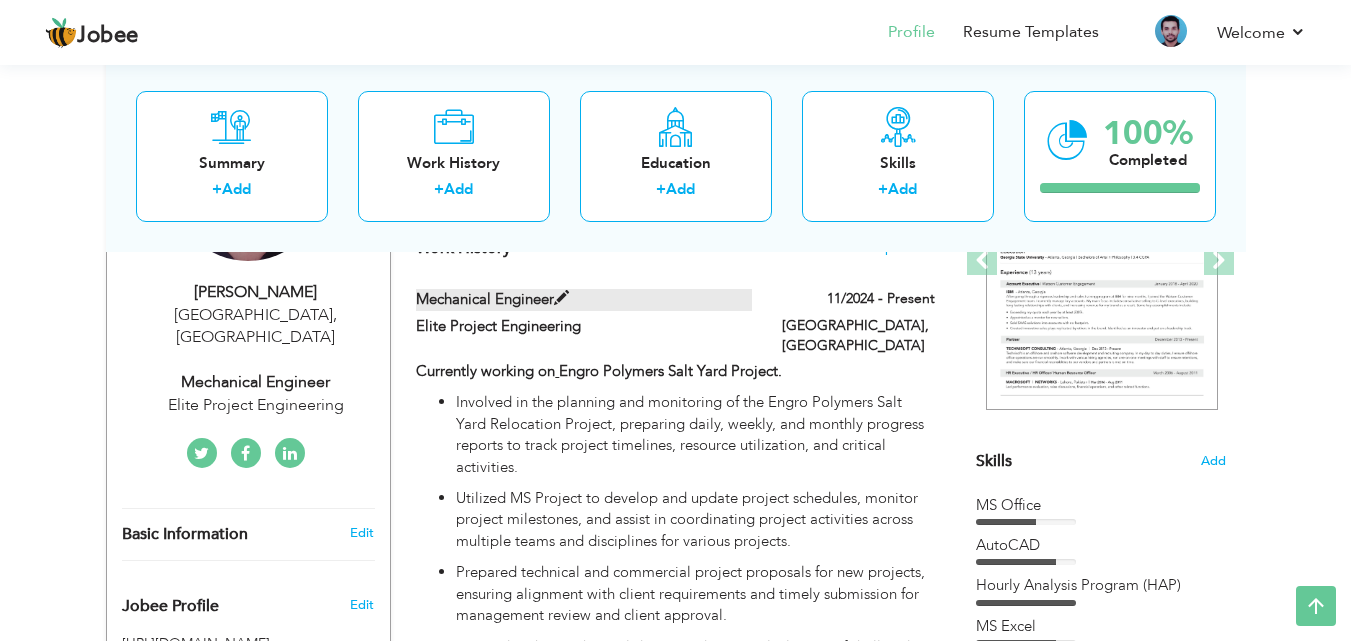 click at bounding box center [561, 298] 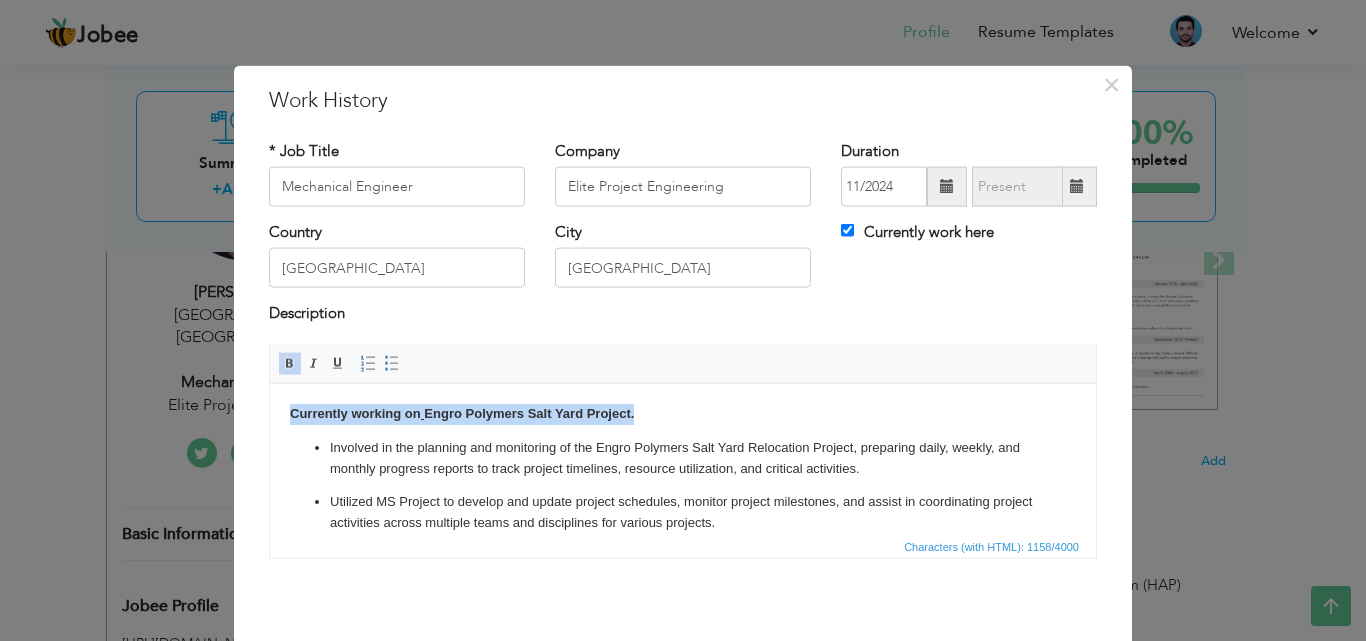 drag, startPoint x: 637, startPoint y: 417, endPoint x: 465, endPoint y: 802, distance: 421.67404 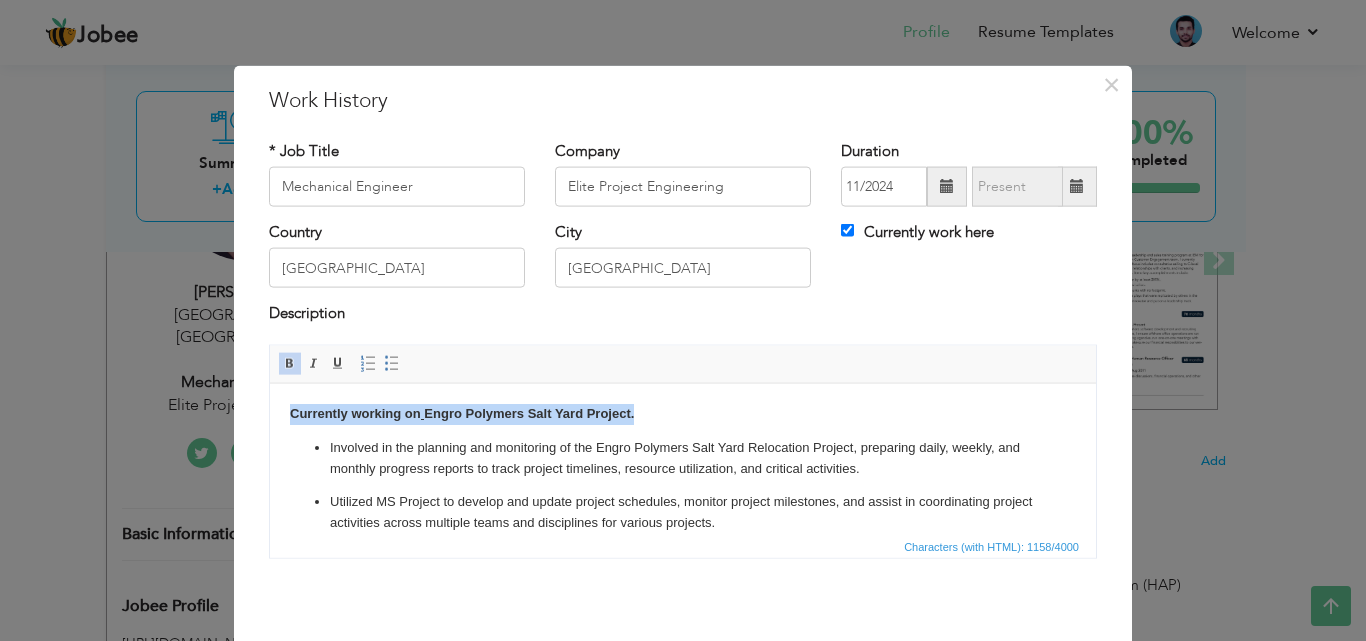 type 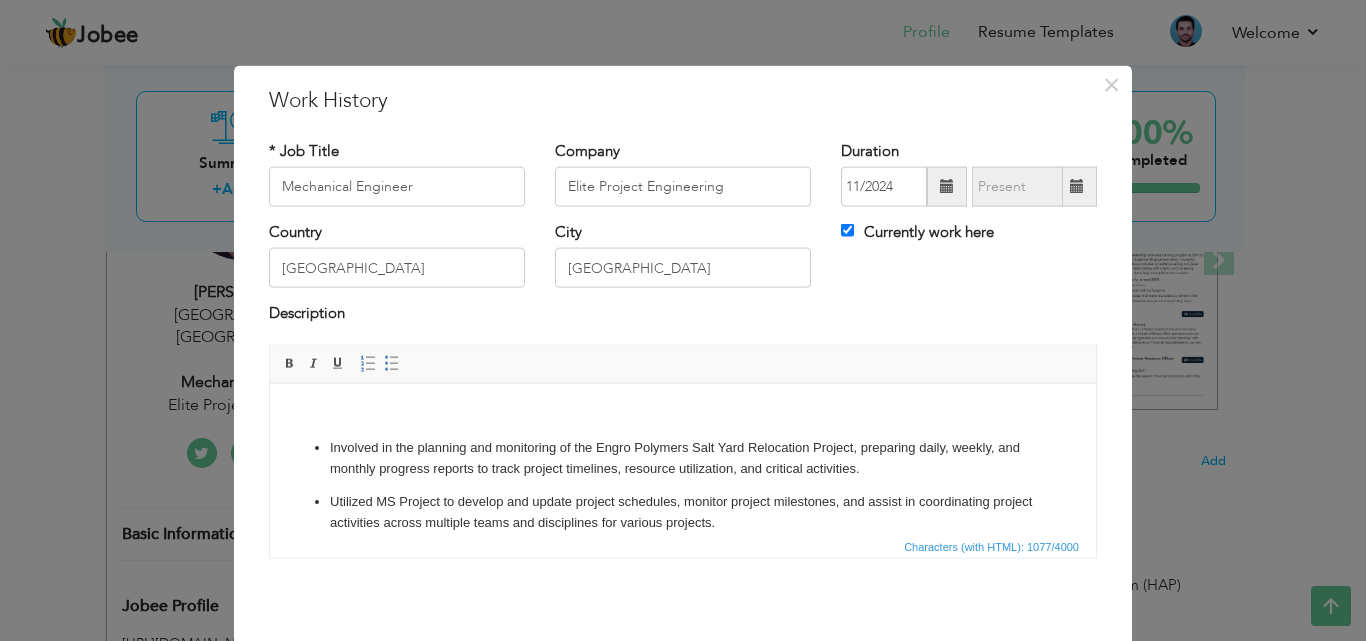 scroll, scrollTop: 184, scrollLeft: 0, axis: vertical 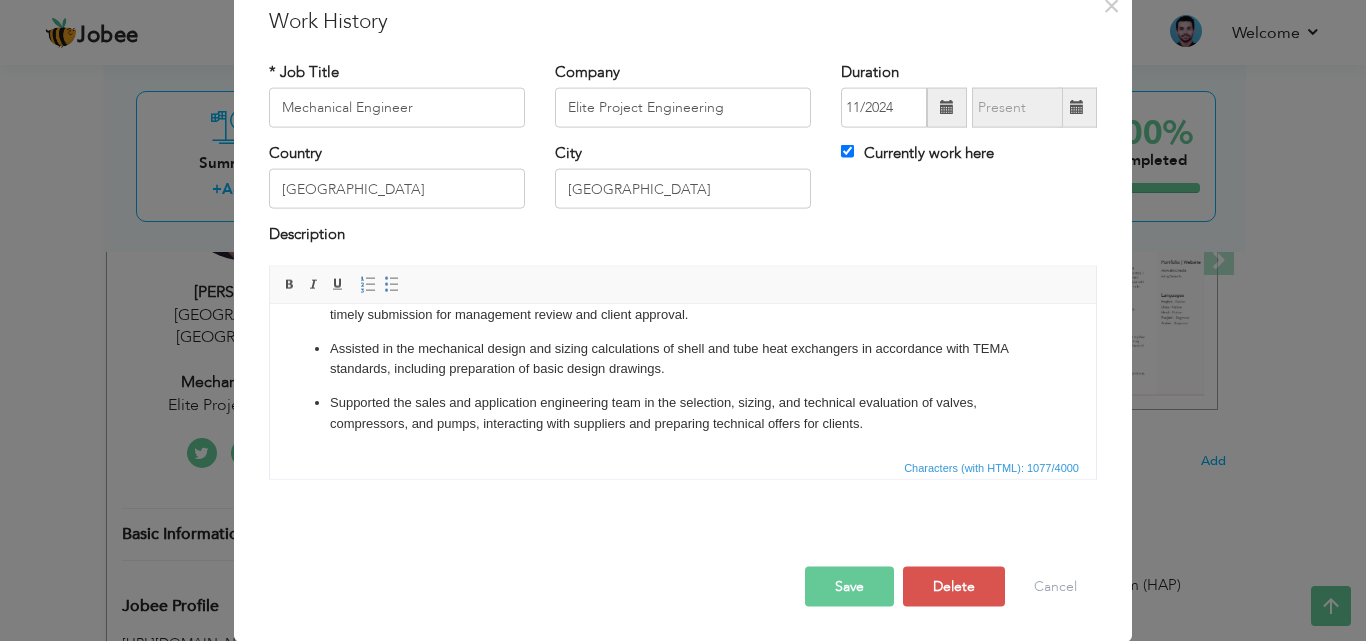 click on "Save" at bounding box center (849, 586) 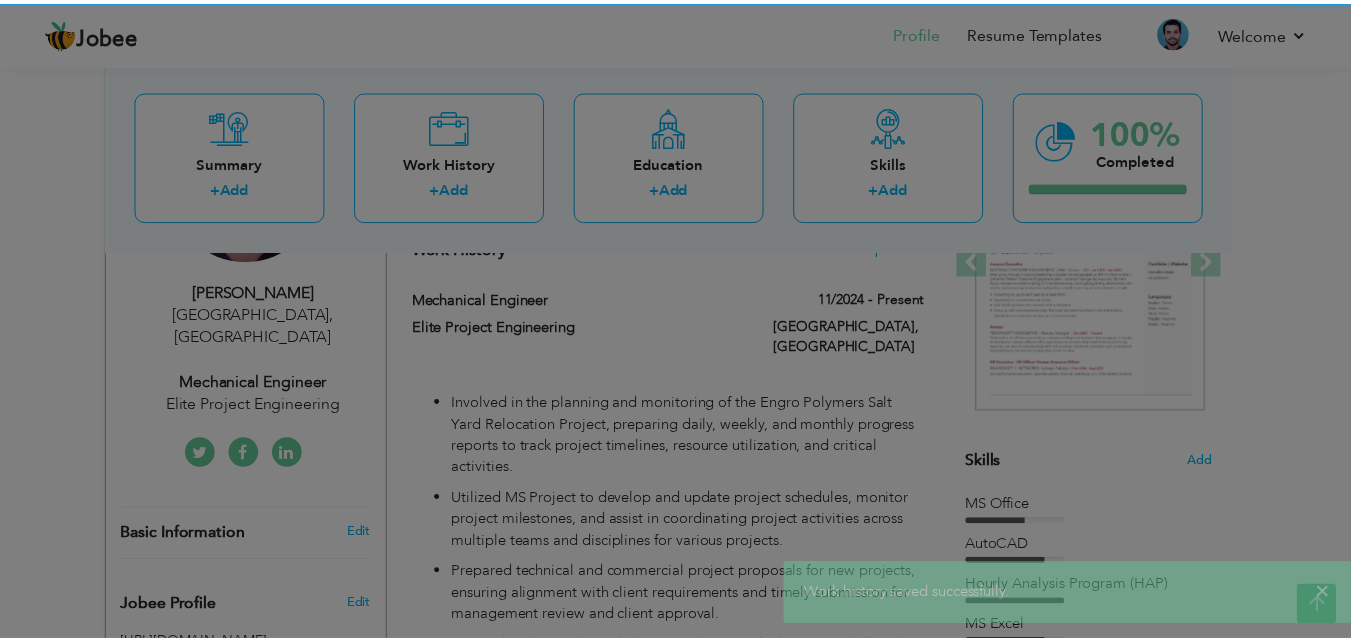 scroll, scrollTop: 0, scrollLeft: 0, axis: both 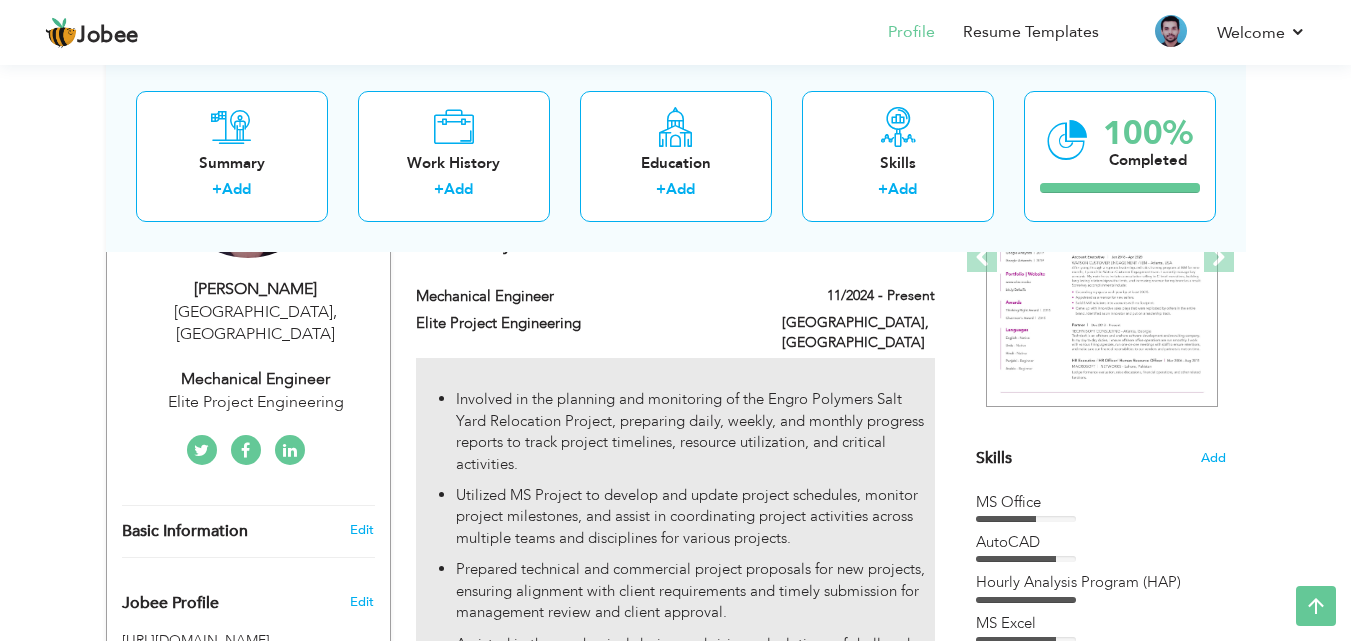click on "Involved in the planning and monitoring of the Engro Polymers Salt Yard Relocation Project, preparing daily, weekly, and monthly progress reports to track project timelines, resource utilization, and critical activities." at bounding box center [695, 432] 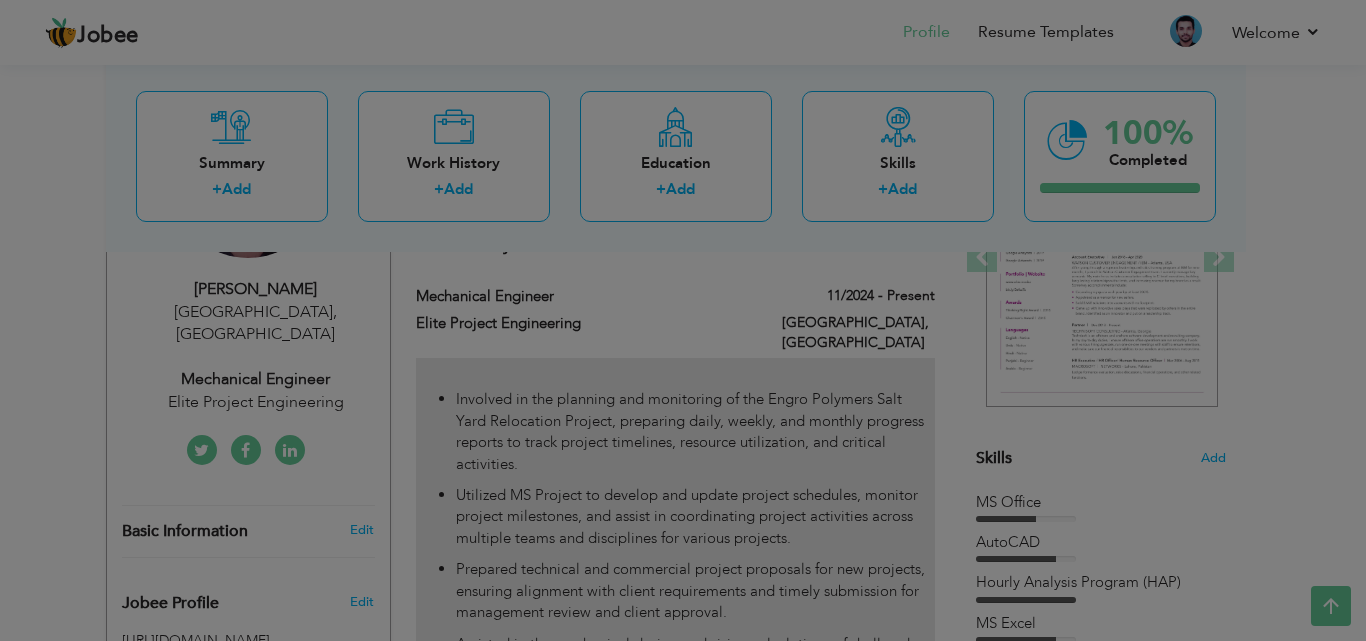 click on "Jobee
Profile
Resume Templates
Resume Templates
Cover Letters
About
My Resume
Welcome
Settings
Log off
Welcome" at bounding box center (683, 1209) 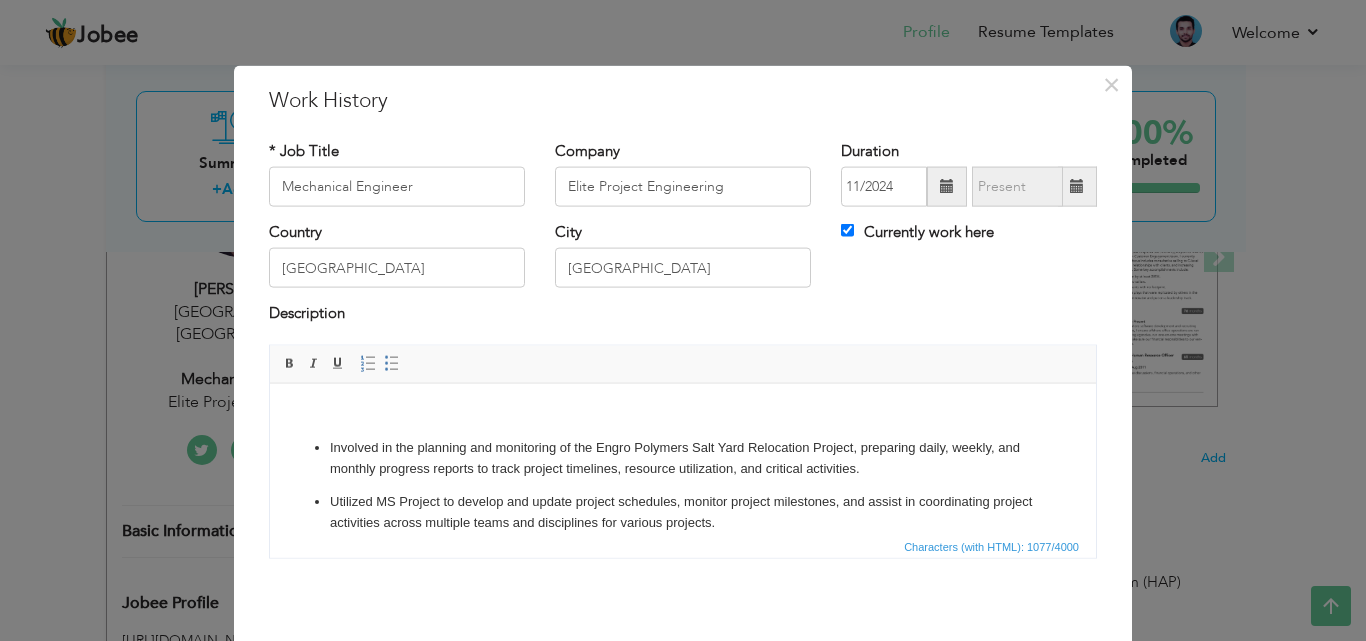 click on "Involved in the planning and monitoring of the Engro Polymers Salt Yard Relocation Project, preparing daily, weekly, and monthly progress reports to track project timelines, resource utilization, and critical activities. Utilized MS Project to develop and update project schedules, monitor project milestones, and assist in coordinating project activities across multiple teams and disciplines for various projects. Prepared technical and commercial project proposals for new projects, ensuring alignment with client requirements and timely submission for management review and client approval. Assisted in the mechanical design and sizing calculations of shell and tube heat exchangers in accordance with TEMA standards, including preparation of basic design drawings. Supported the sales and application engineering team in the selection, sizing, and technical evaluation of valves, compressors, and pumps, interacting with suppliers and preparing technical offers for clients." at bounding box center (683, 550) 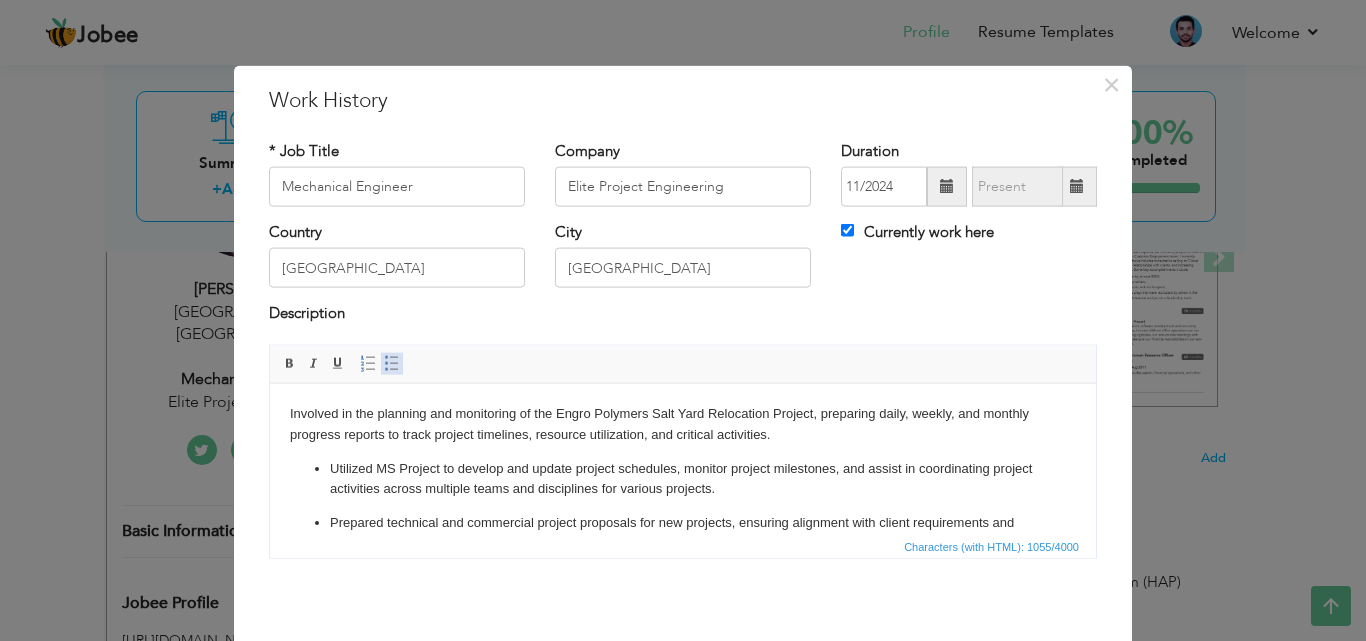 click at bounding box center [392, 363] 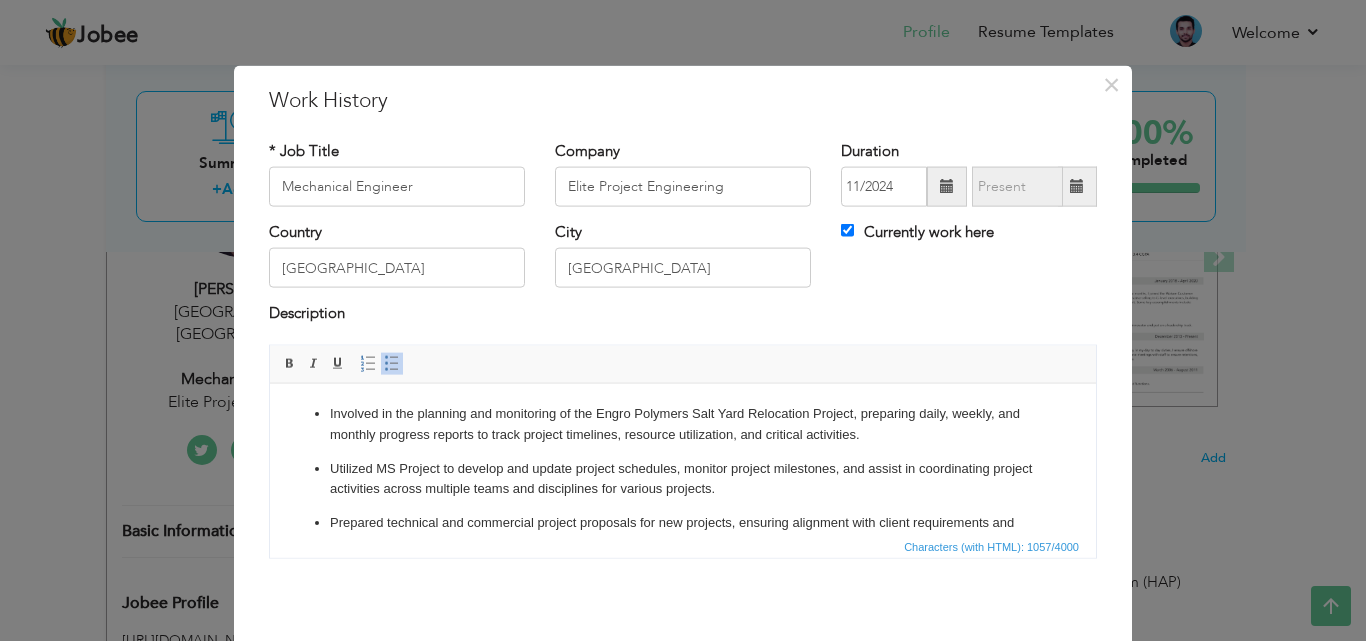 scroll, scrollTop: 150, scrollLeft: 0, axis: vertical 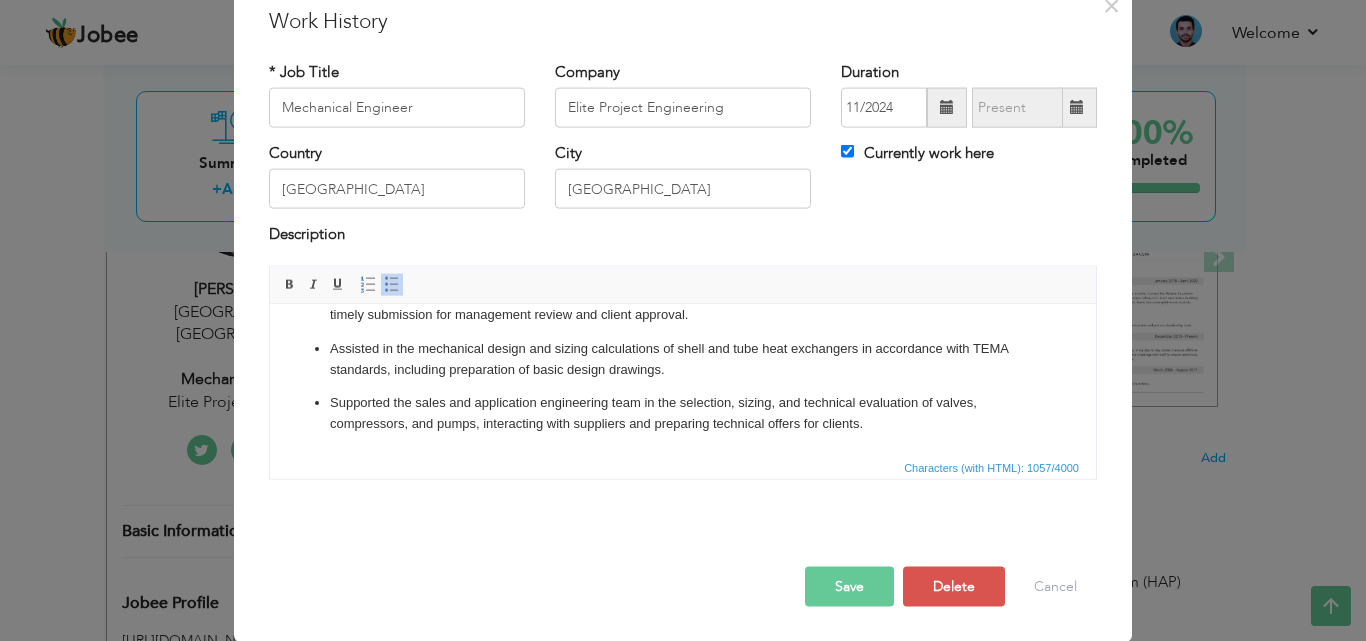 click on "Save" at bounding box center (849, 586) 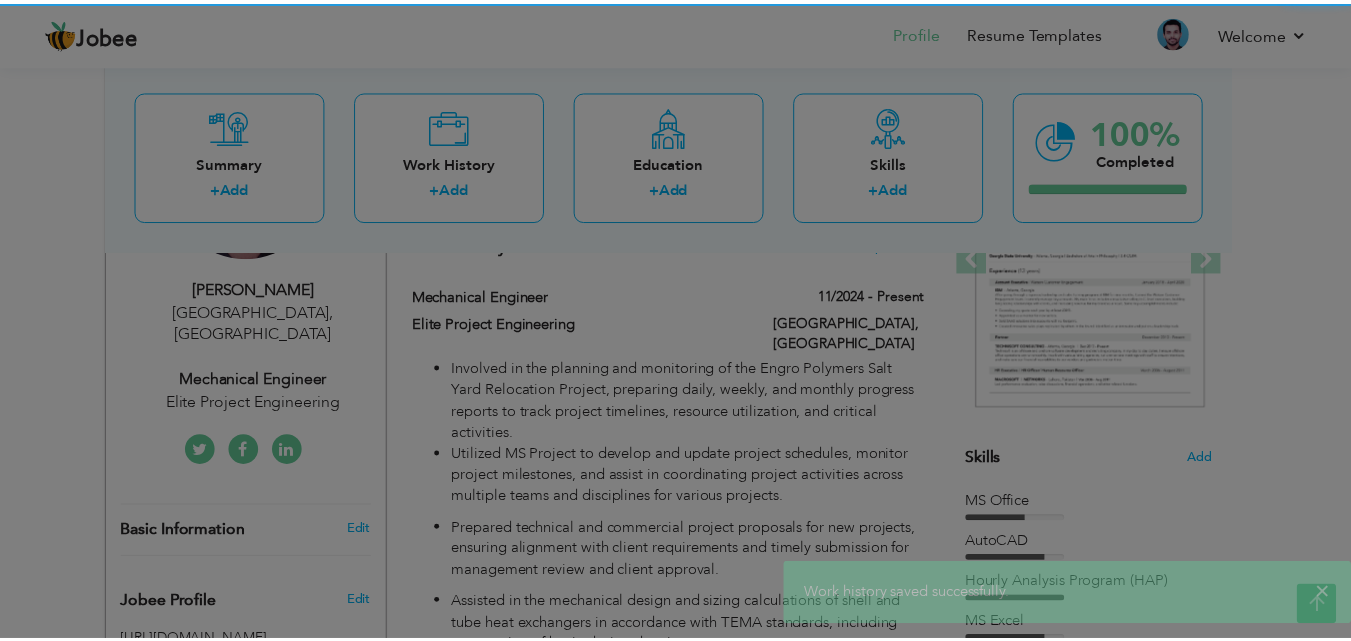 scroll, scrollTop: 0, scrollLeft: 0, axis: both 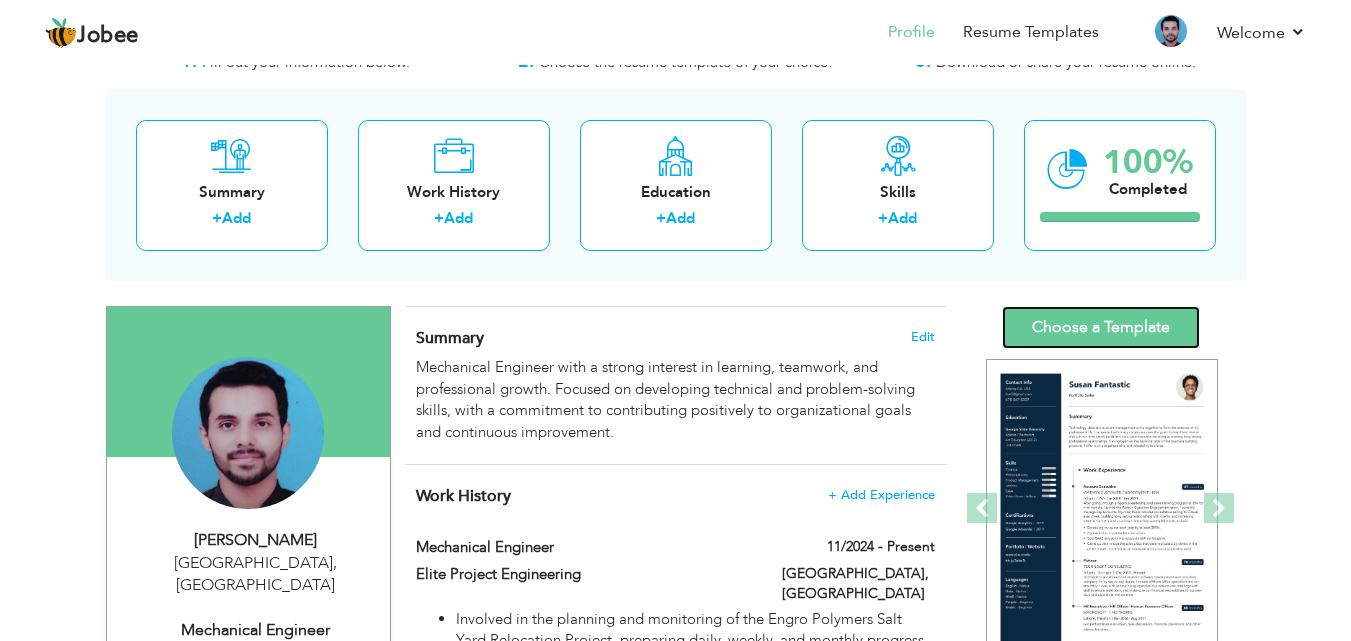 click on "Choose a Template" at bounding box center (1101, 327) 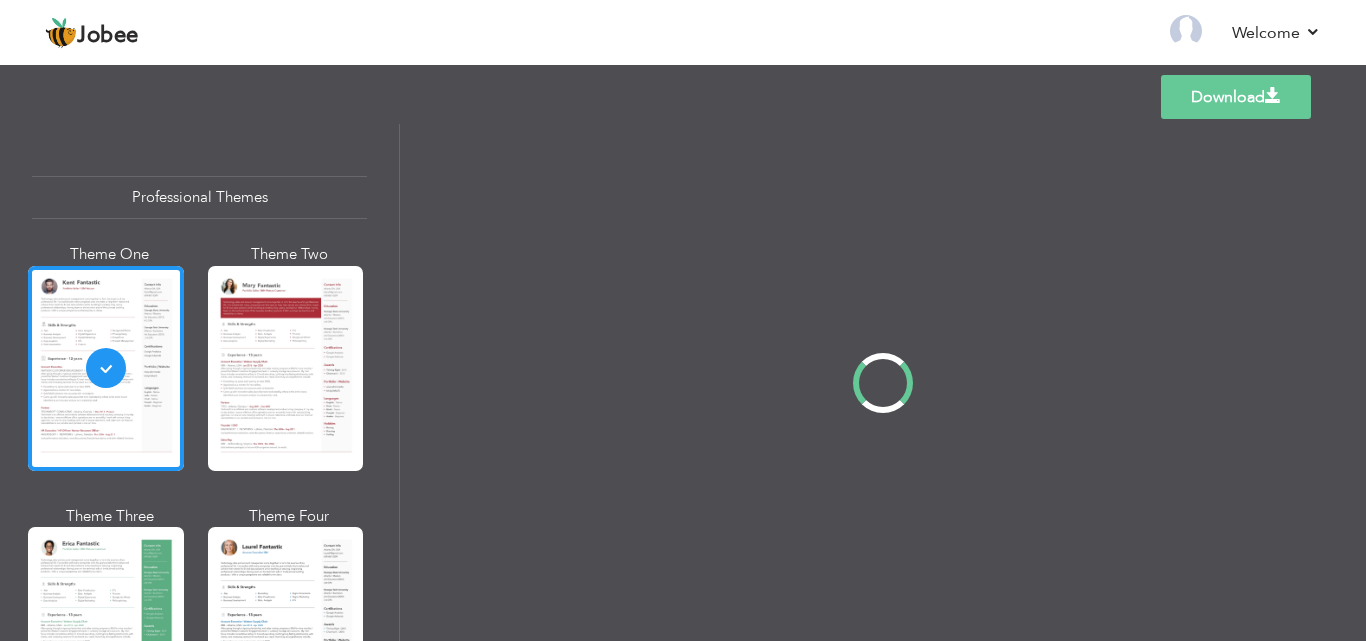 scroll, scrollTop: 0, scrollLeft: 0, axis: both 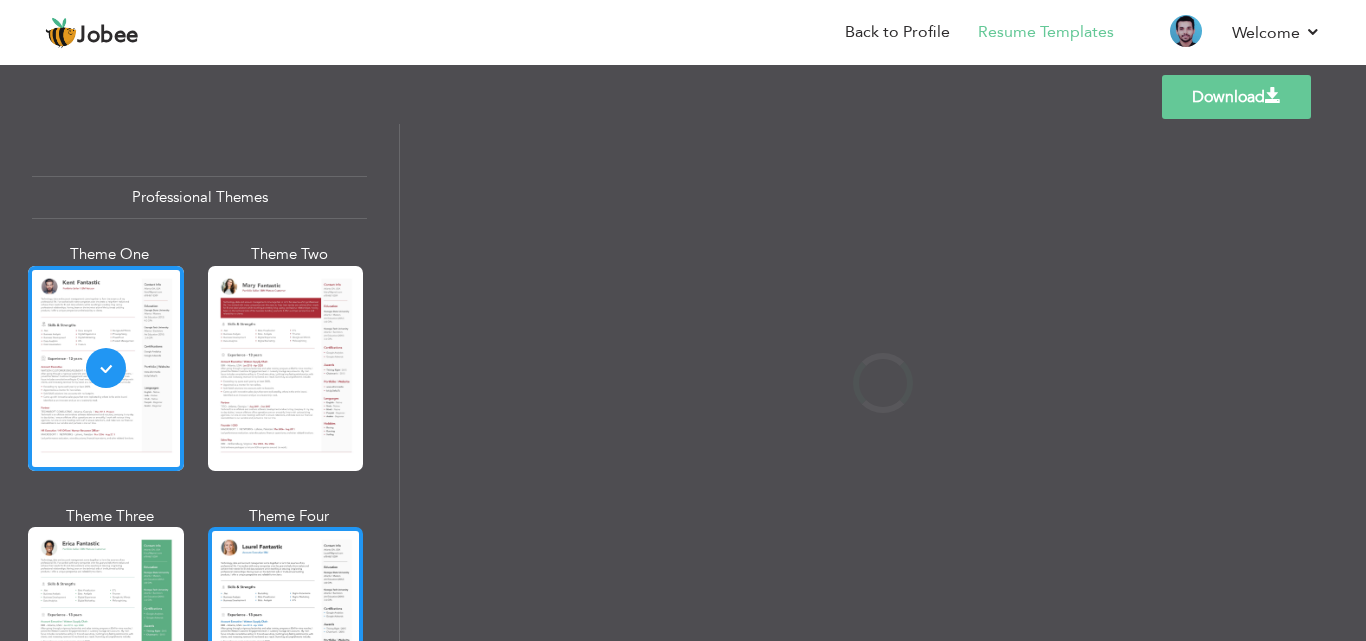 click at bounding box center [286, 629] 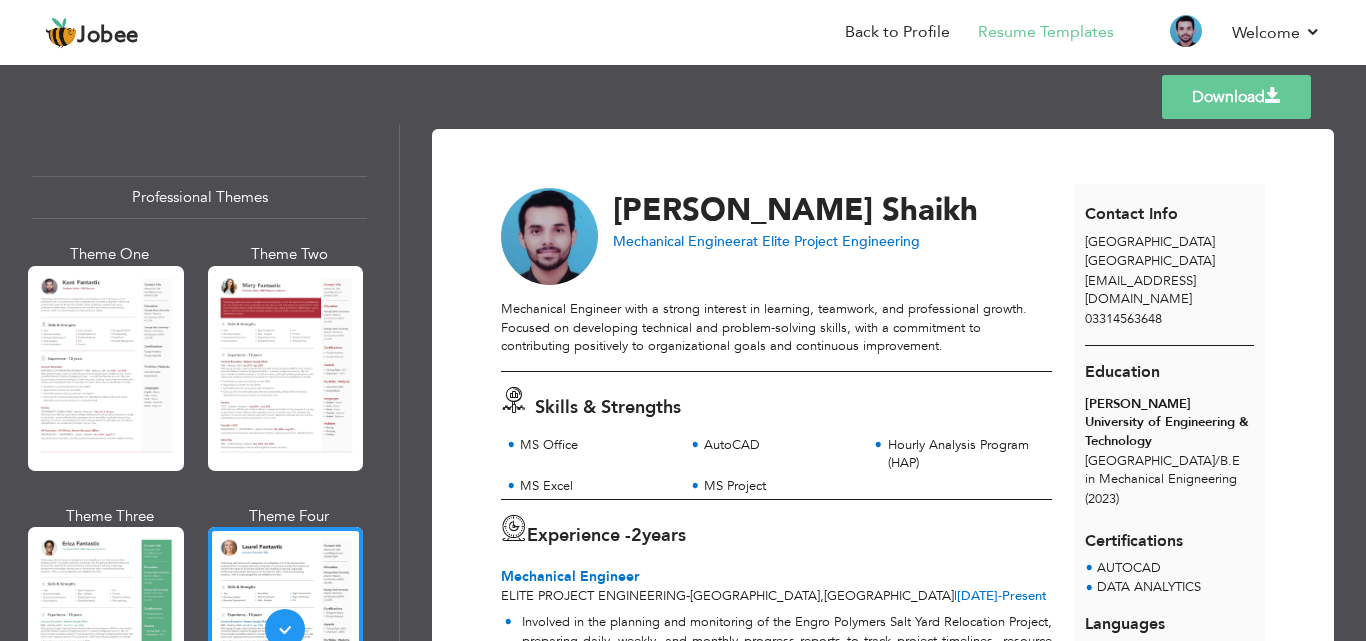click on "Download" at bounding box center (1236, 97) 